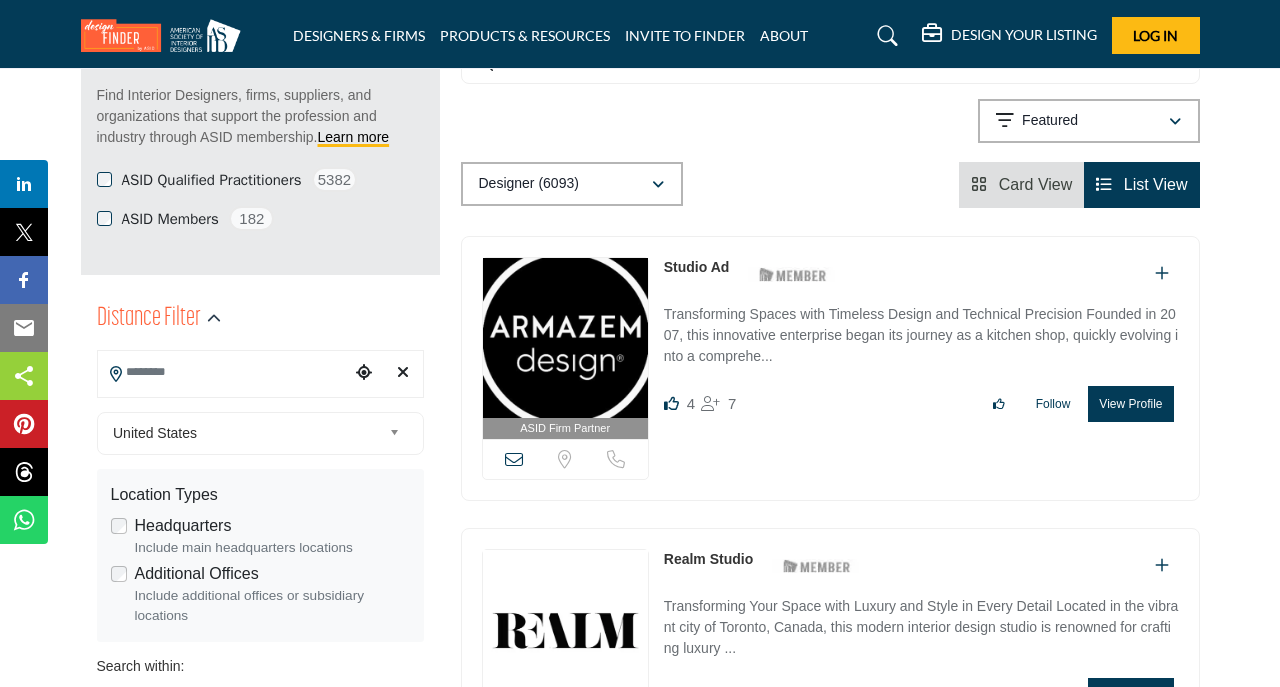 scroll, scrollTop: 266, scrollLeft: 0, axis: vertical 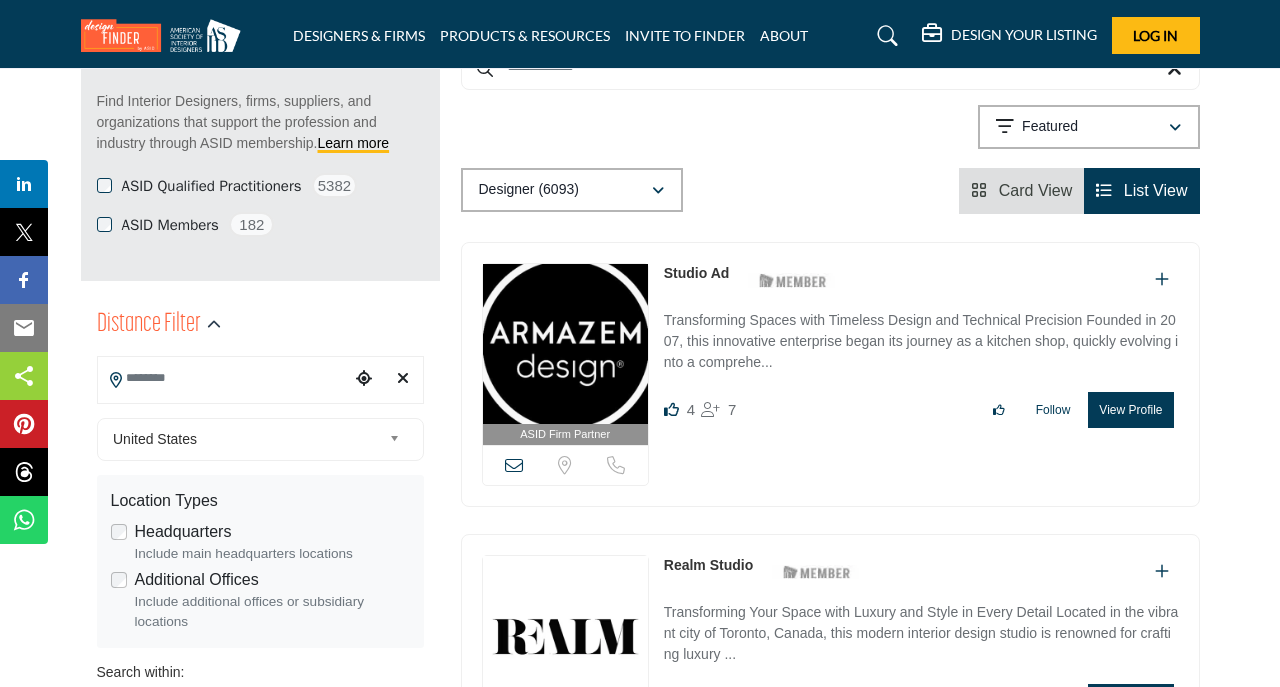 click at bounding box center [224, 378] 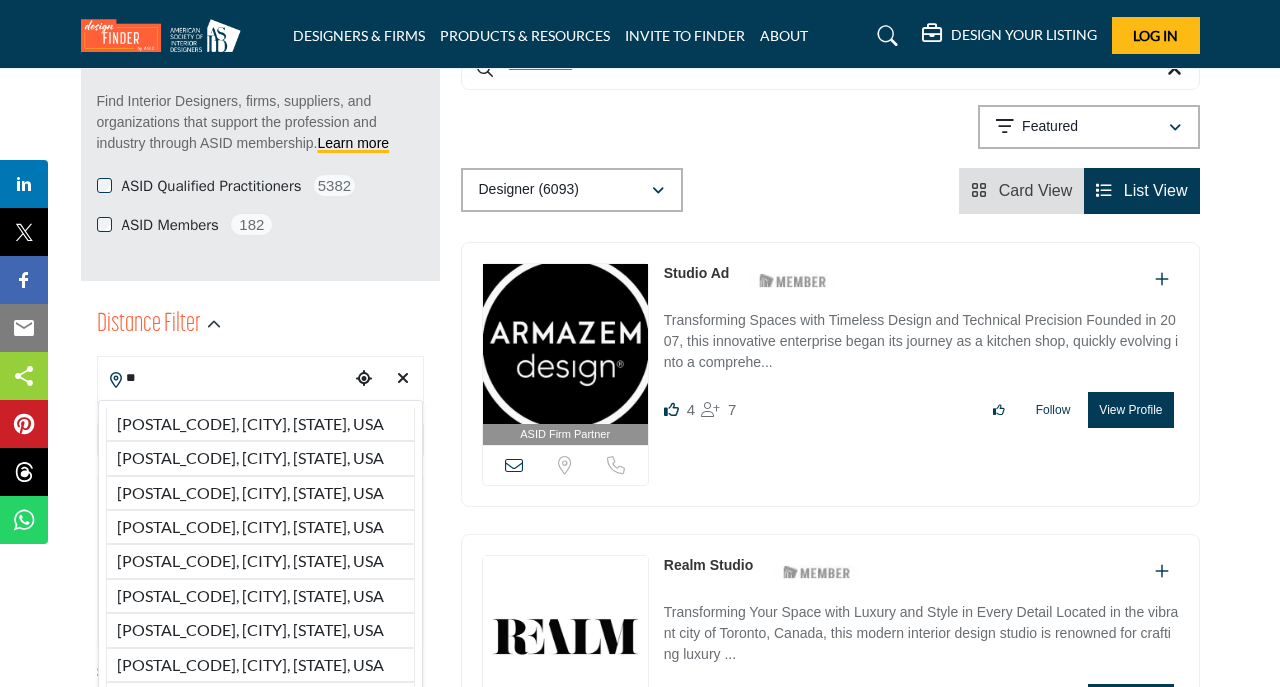 type on "*" 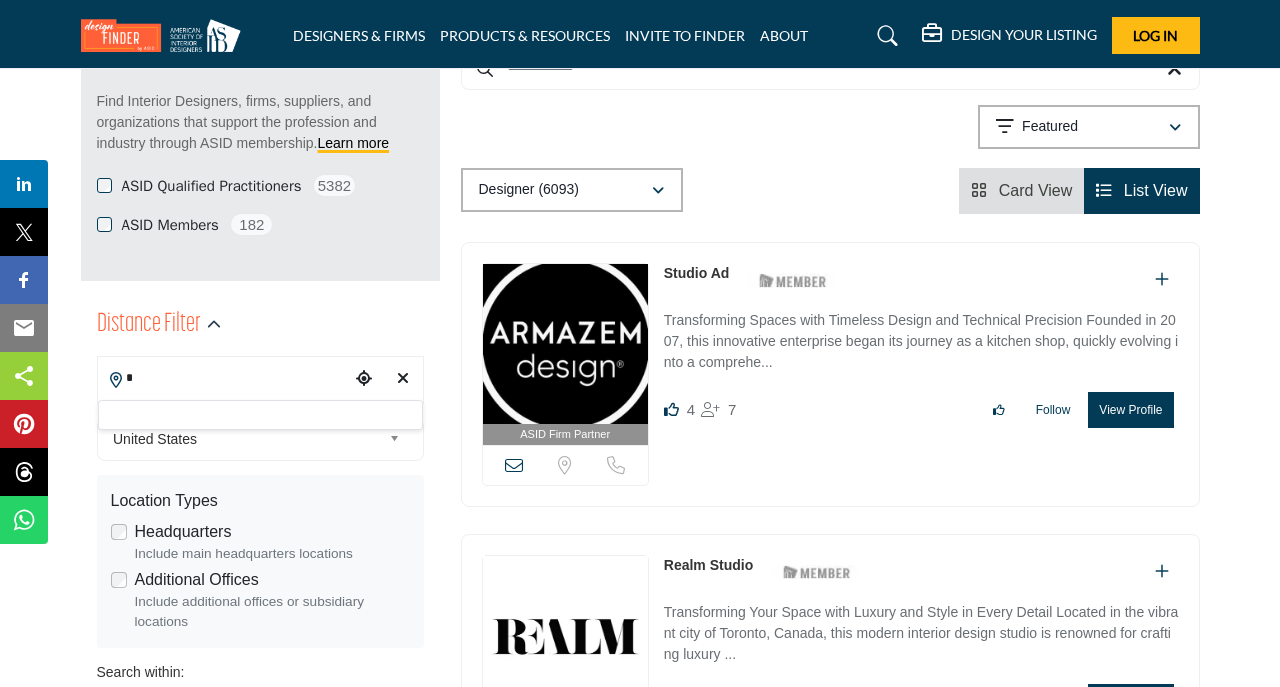 type 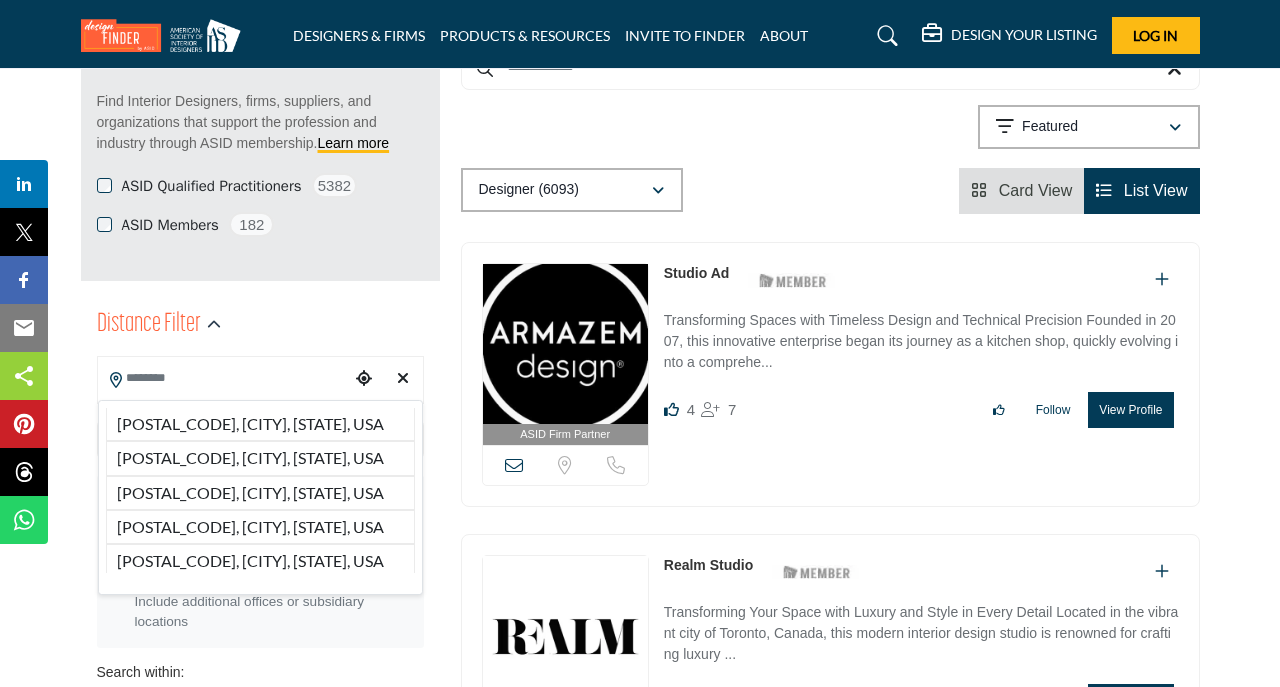 click at bounding box center (224, 378) 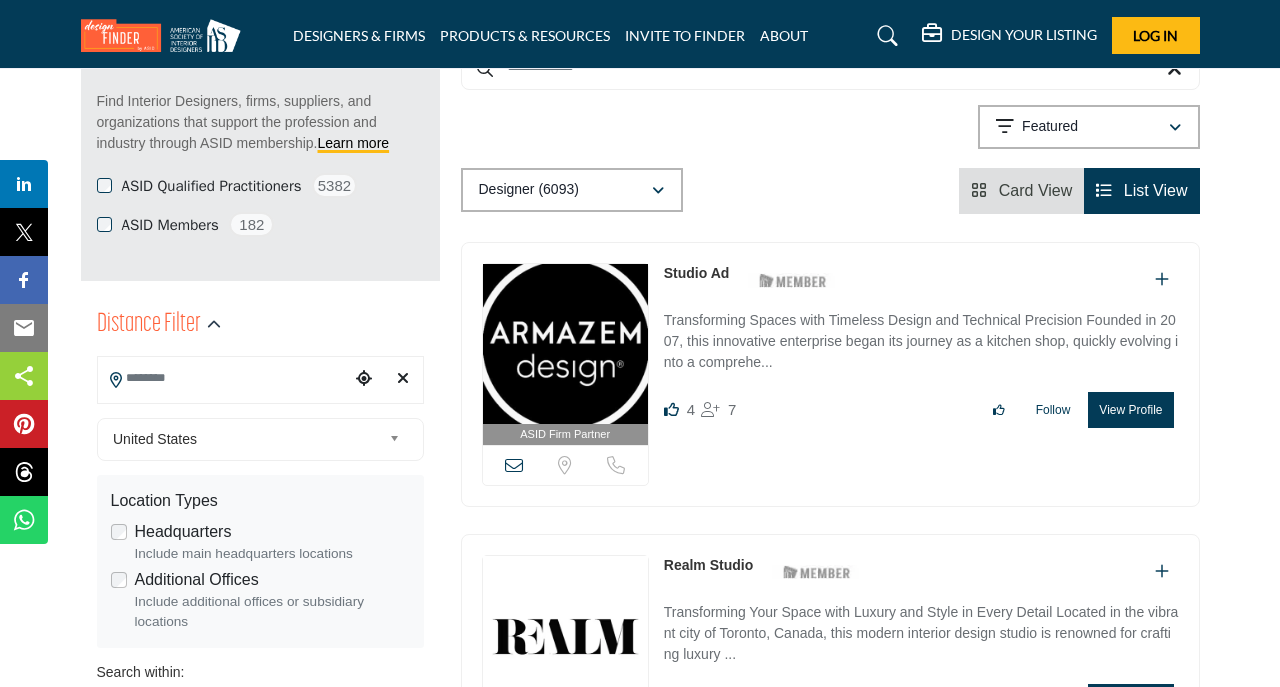 paste on "*****" 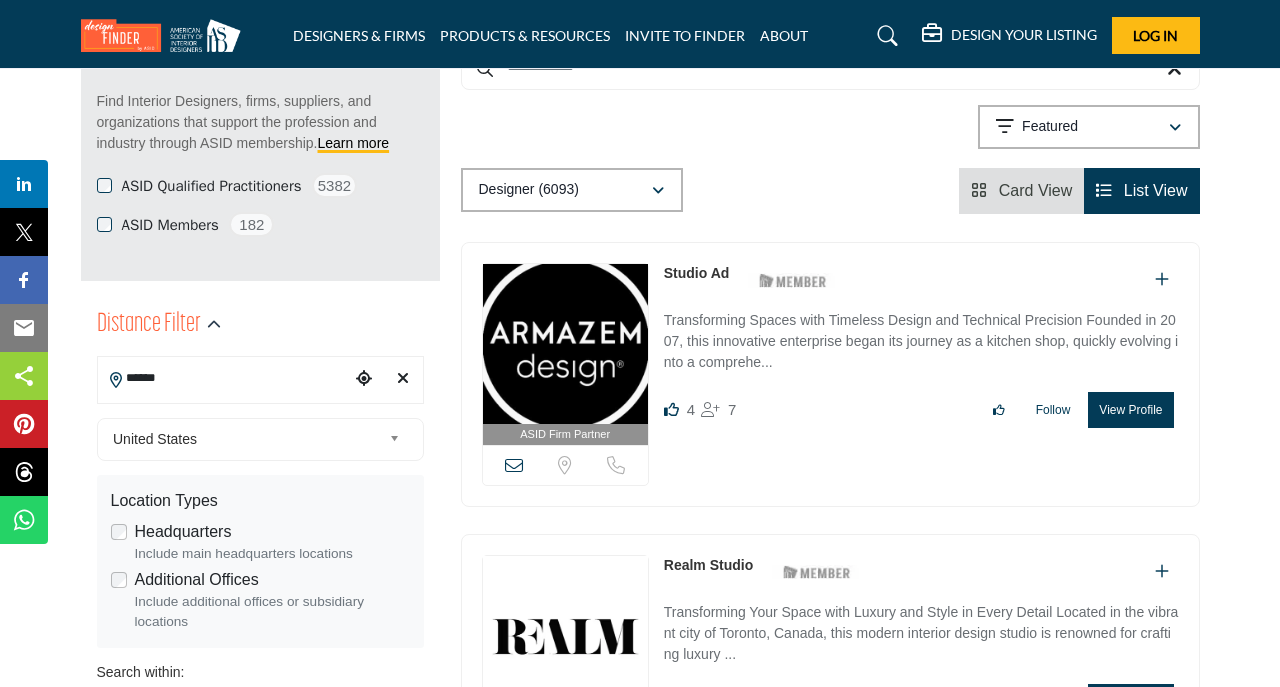 click on "*****" at bounding box center (224, 378) 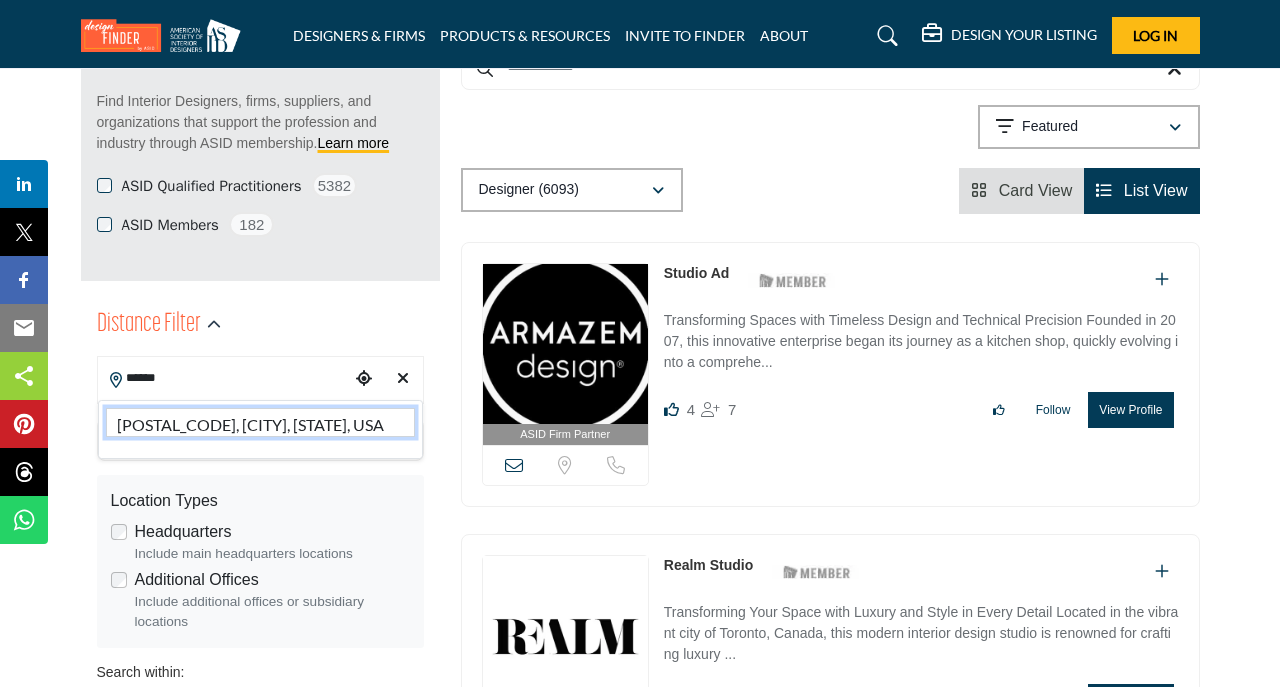 click on "[POSTAL_CODE], [CITY], [STATE], USA" at bounding box center [260, 422] 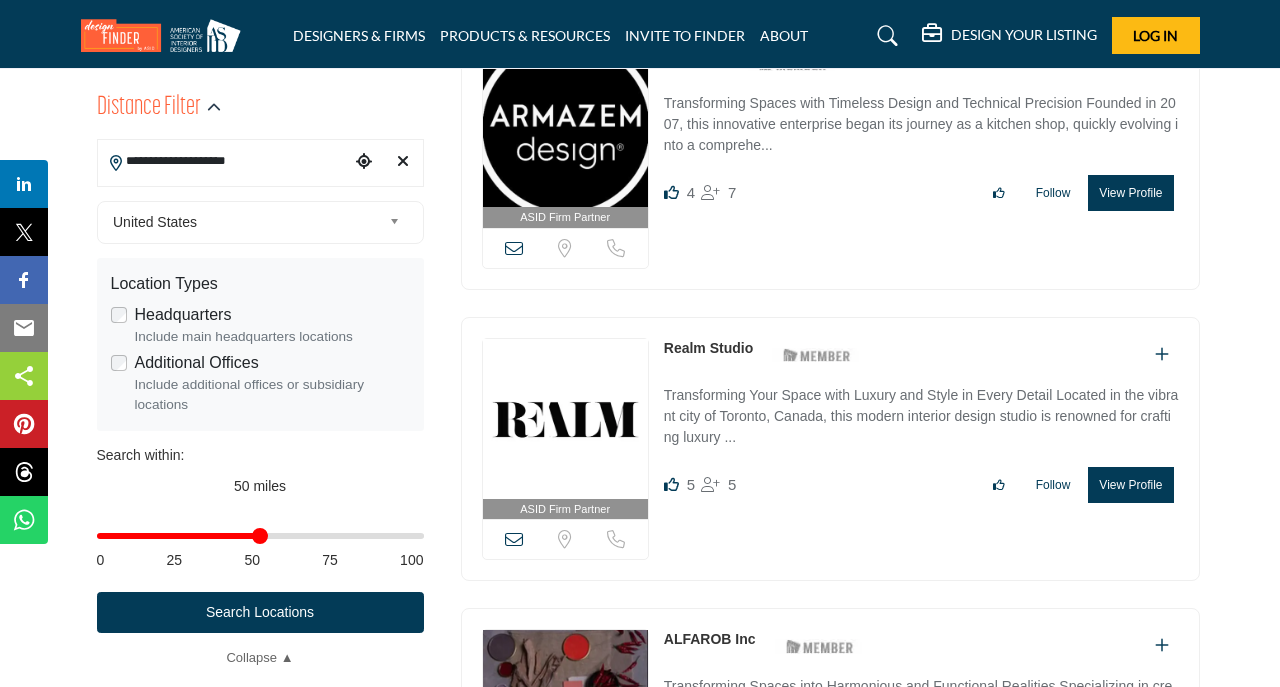scroll, scrollTop: 518, scrollLeft: 0, axis: vertical 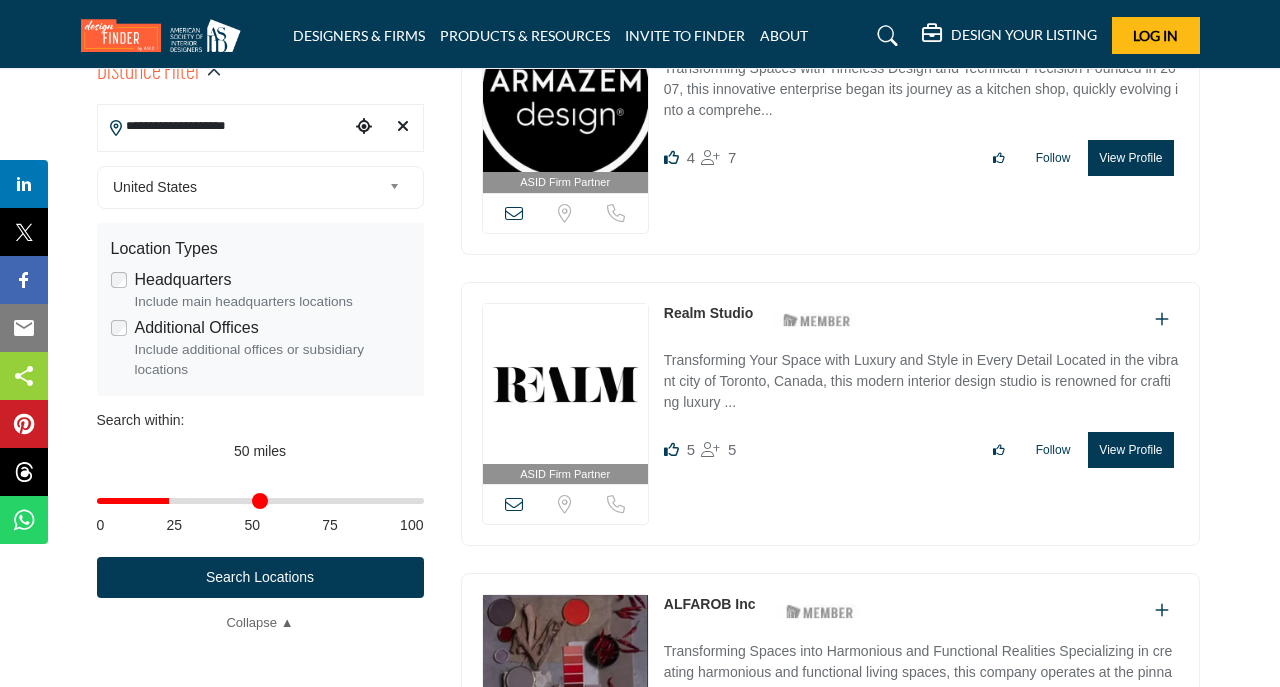 drag, startPoint x: 261, startPoint y: 509, endPoint x: 173, endPoint y: 513, distance: 88.09086 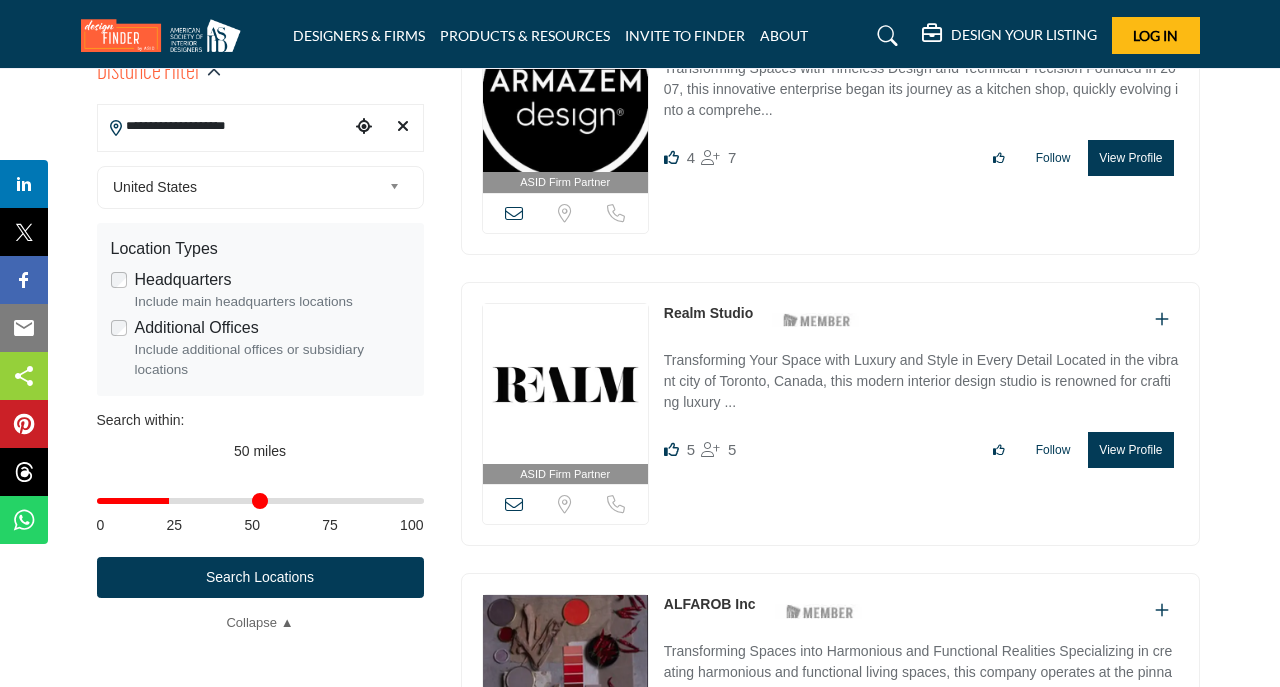 type on "**" 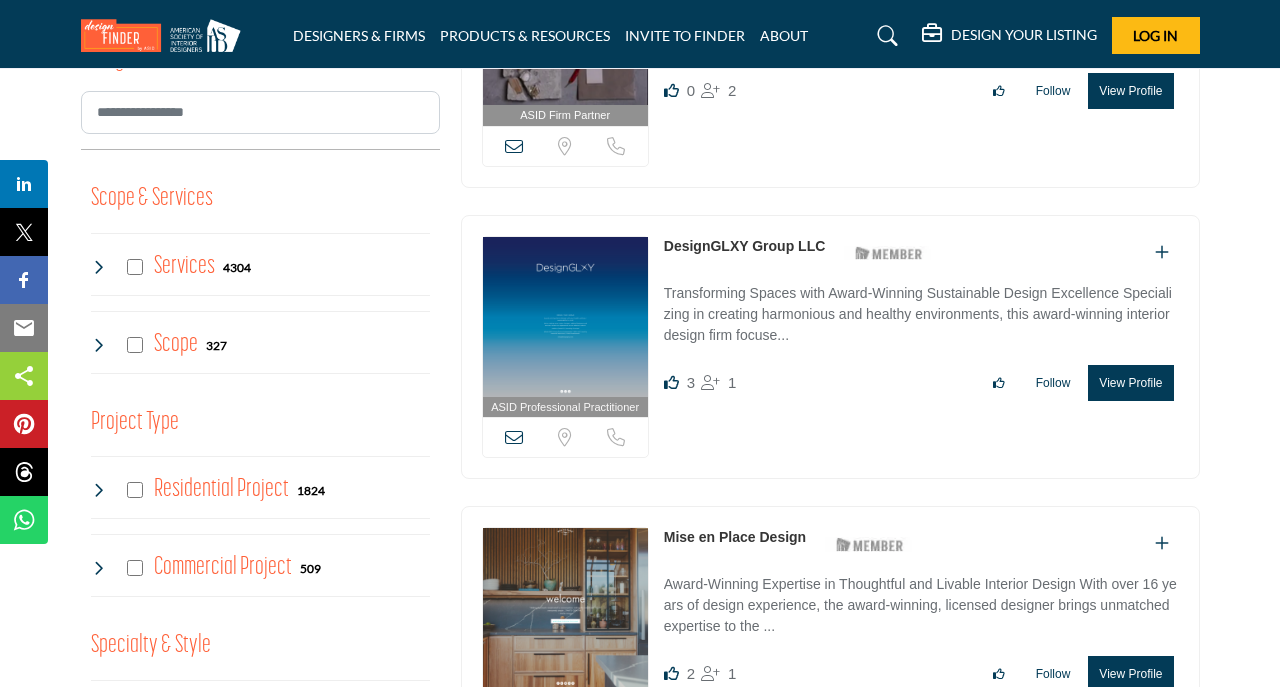 scroll, scrollTop: 1175, scrollLeft: 0, axis: vertical 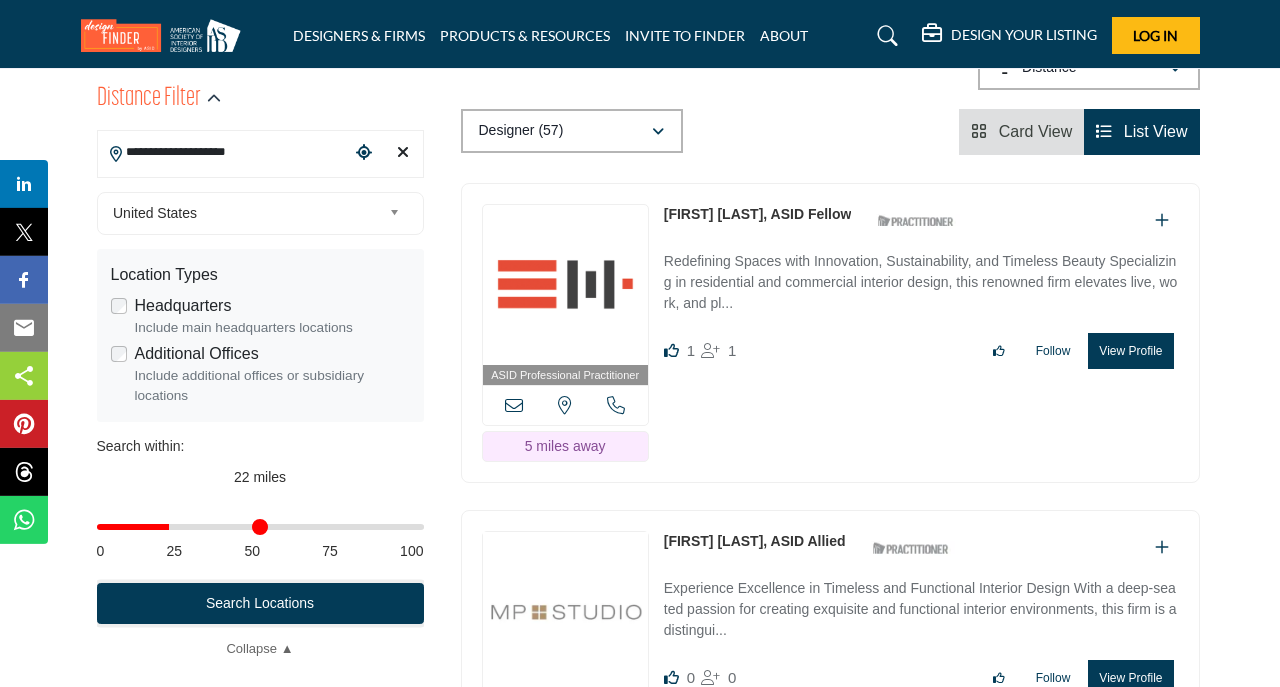 click on "Search Locations" at bounding box center (260, 603) 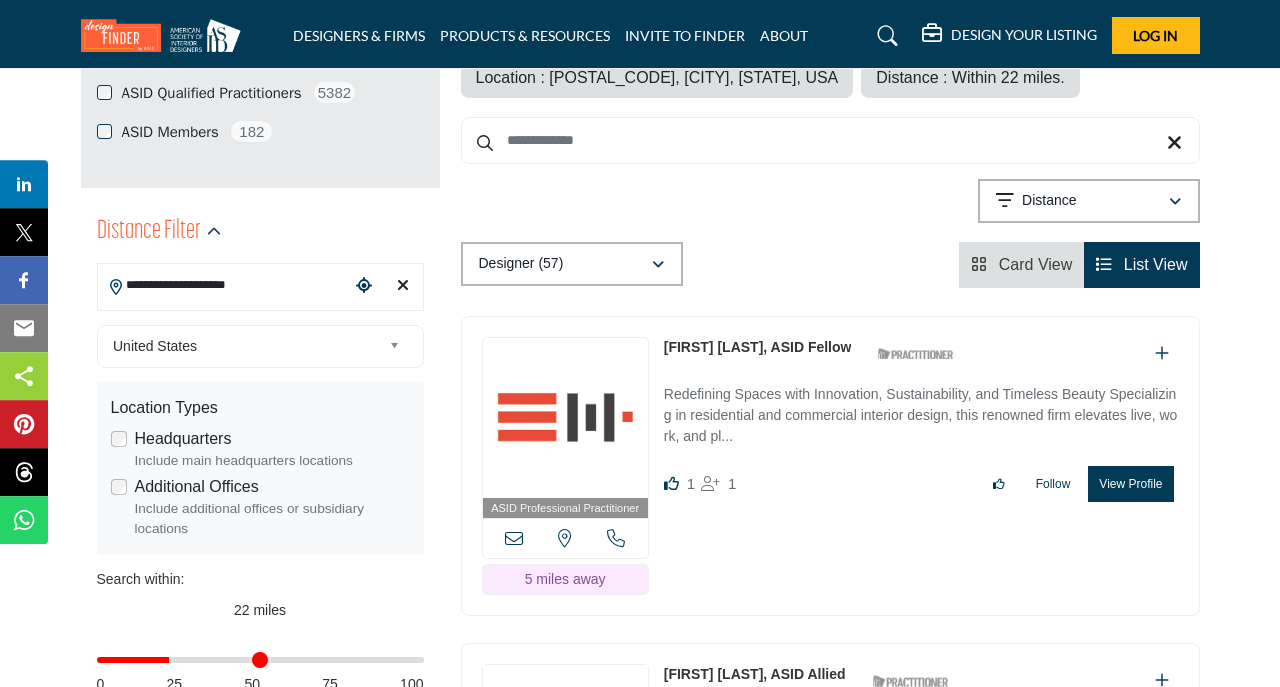 scroll, scrollTop: 361, scrollLeft: 0, axis: vertical 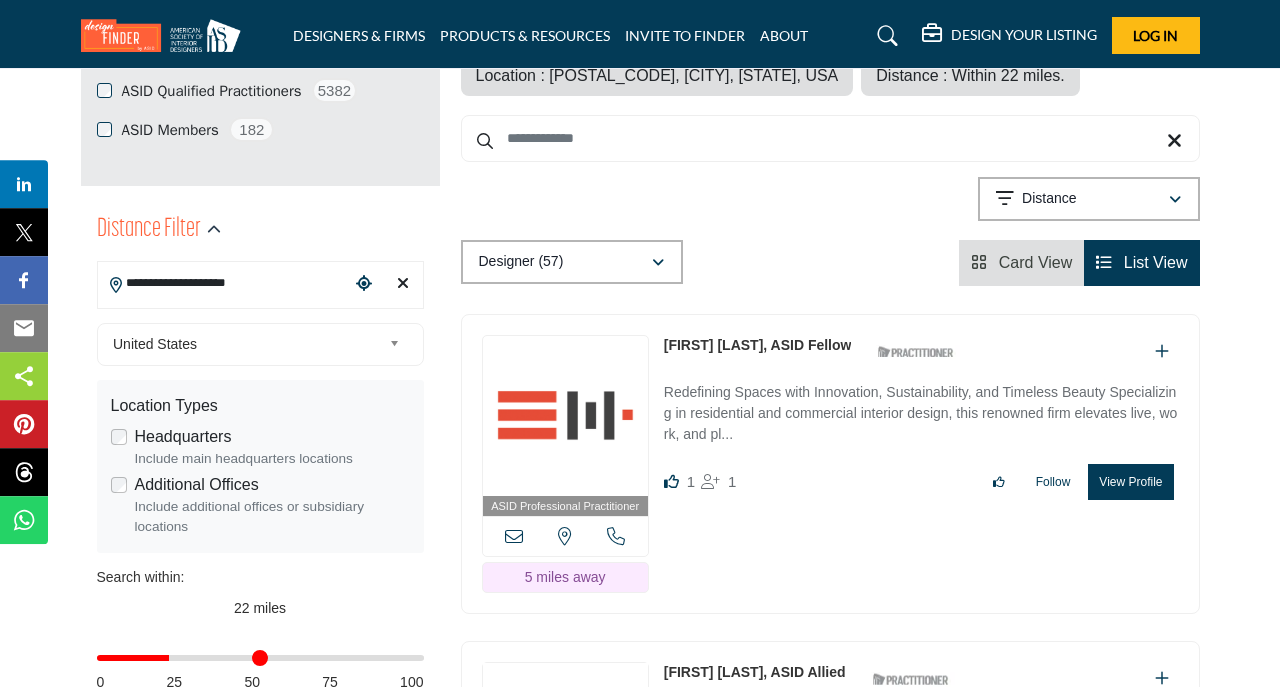 type 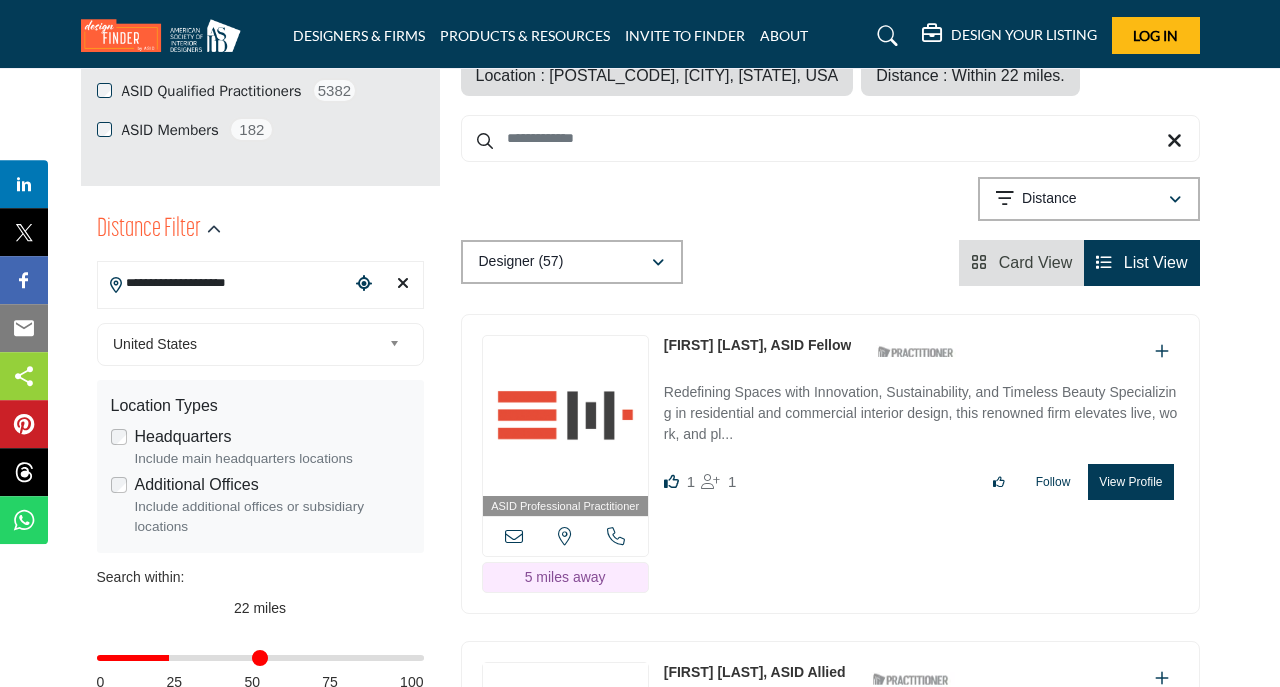 click on "View Profile" at bounding box center [1130, 482] 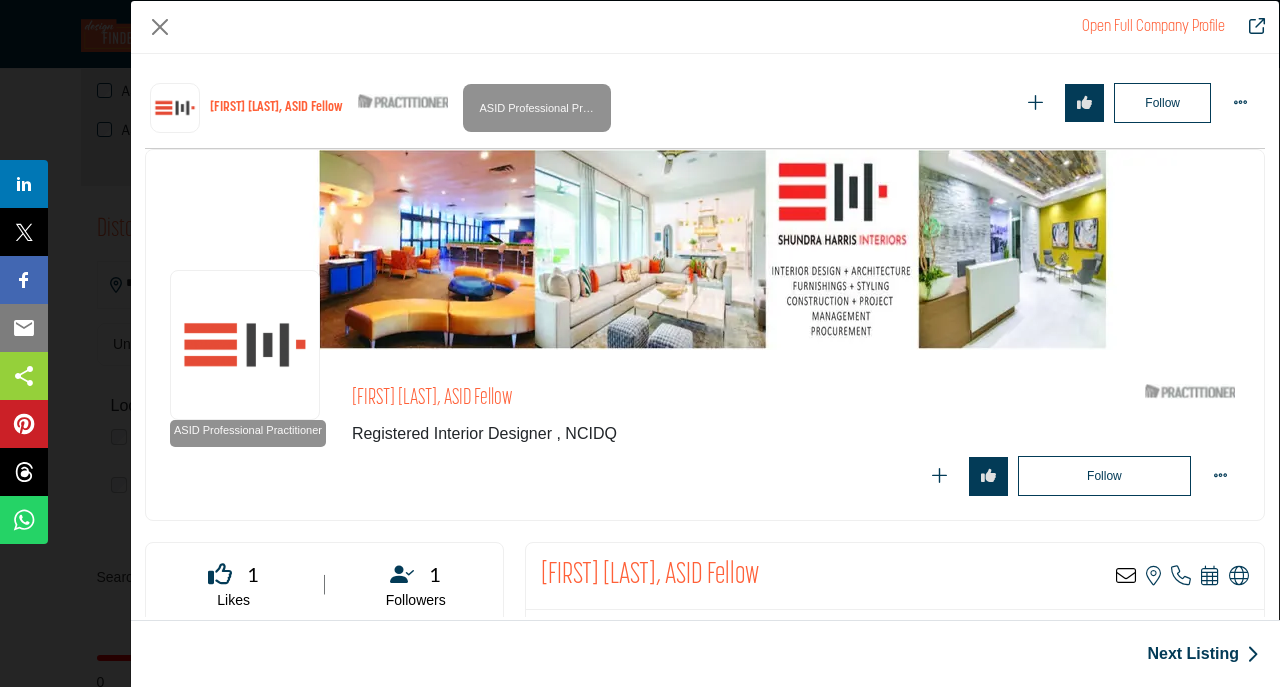 click on "Shundra Harris, ASID Fellow
Send email to the owner of this listing
View the location of this listing
Call Number
Schedule a Meeting" at bounding box center (895, 576) 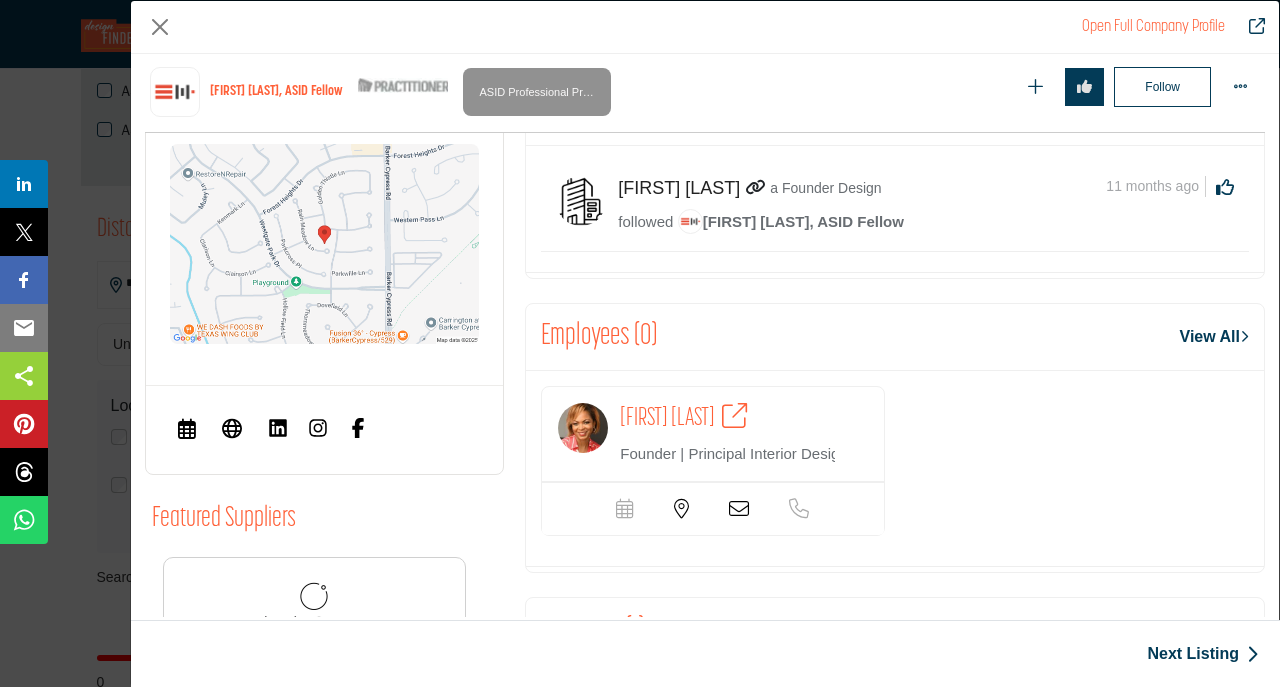 scroll, scrollTop: 897, scrollLeft: 0, axis: vertical 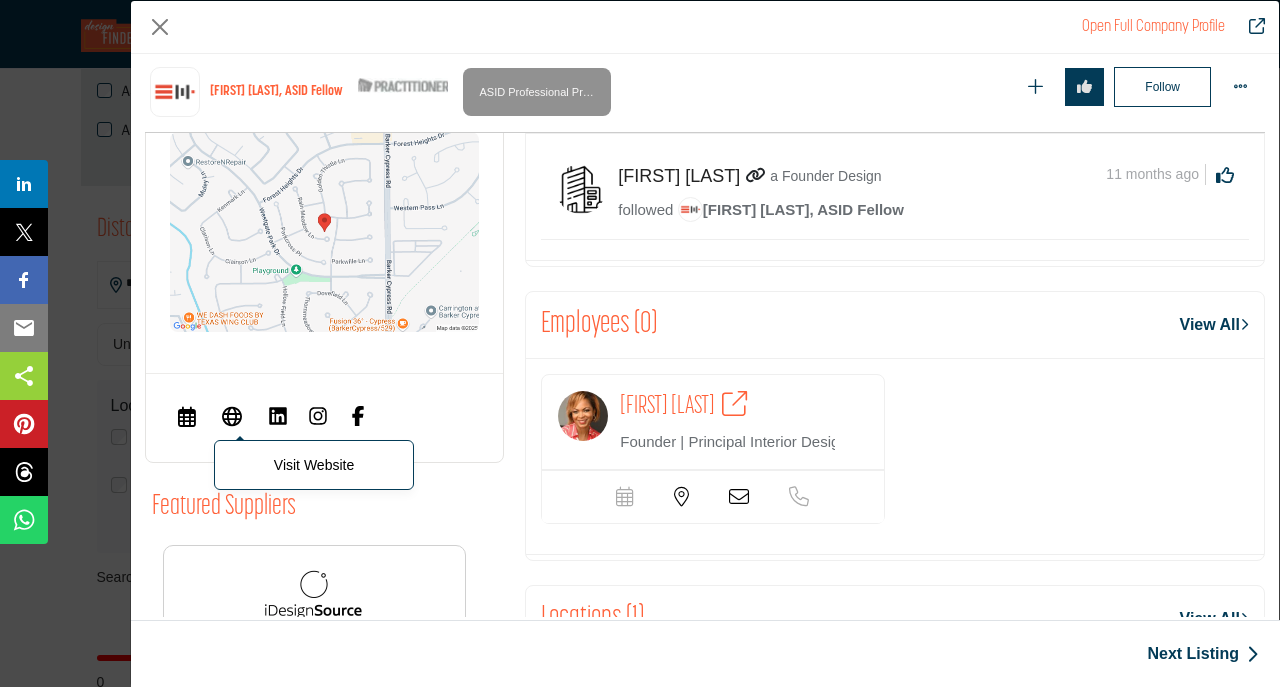 click at bounding box center (232, 415) 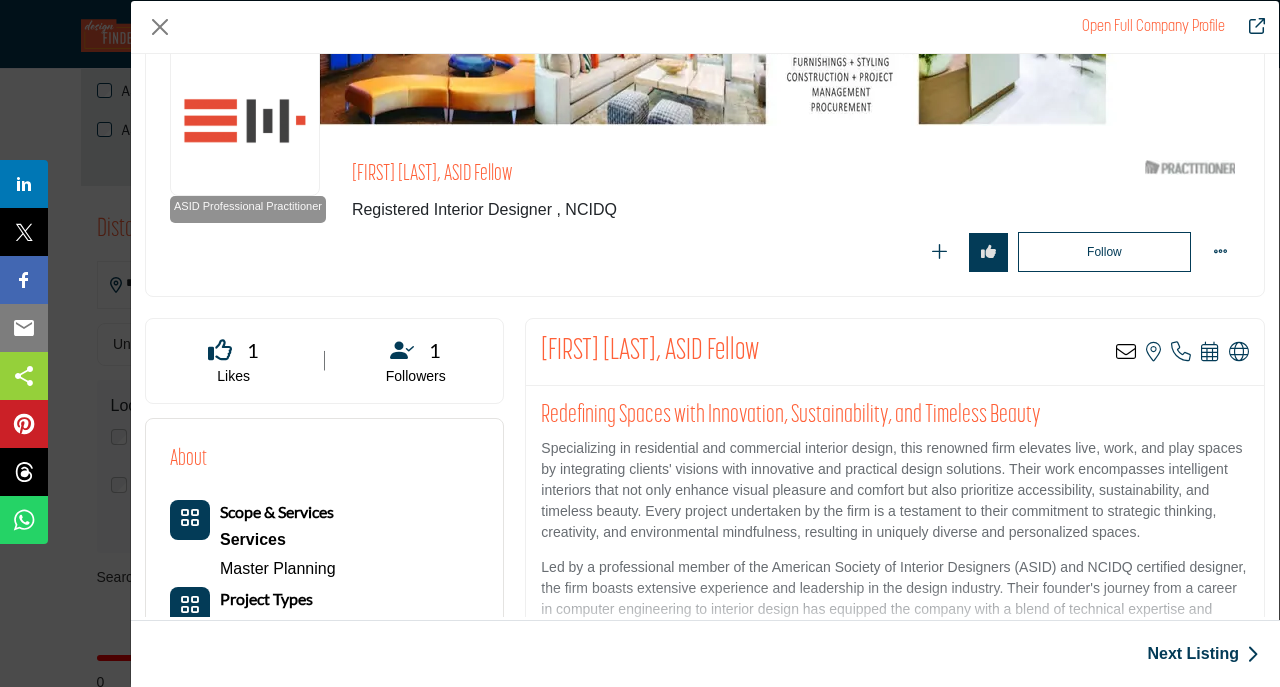 scroll, scrollTop: 0, scrollLeft: 0, axis: both 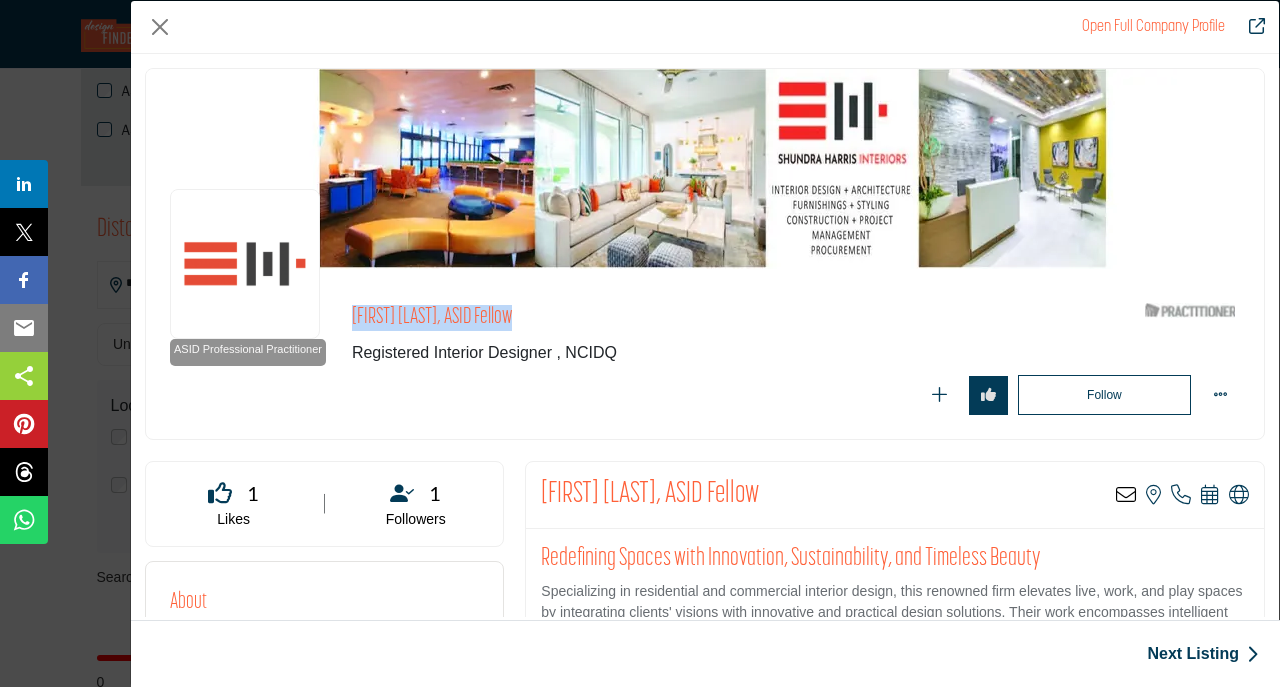 drag, startPoint x: 521, startPoint y: 312, endPoint x: 346, endPoint y: 313, distance: 175.00285 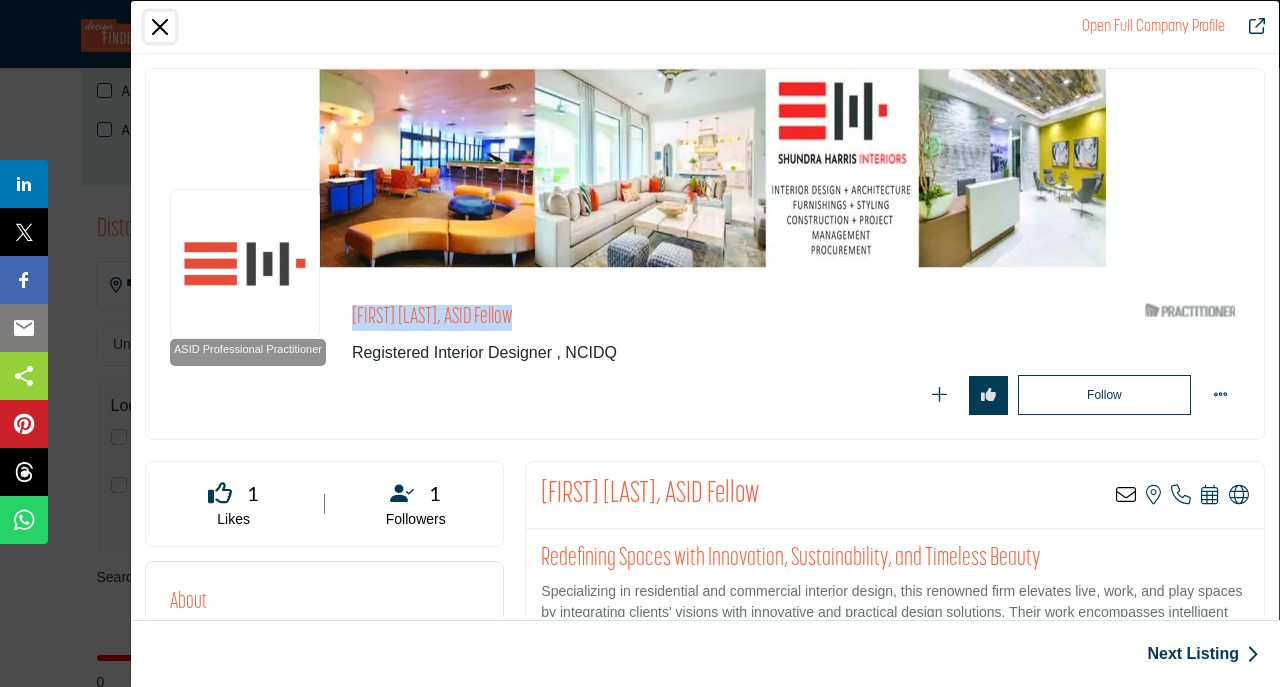 click at bounding box center (160, 27) 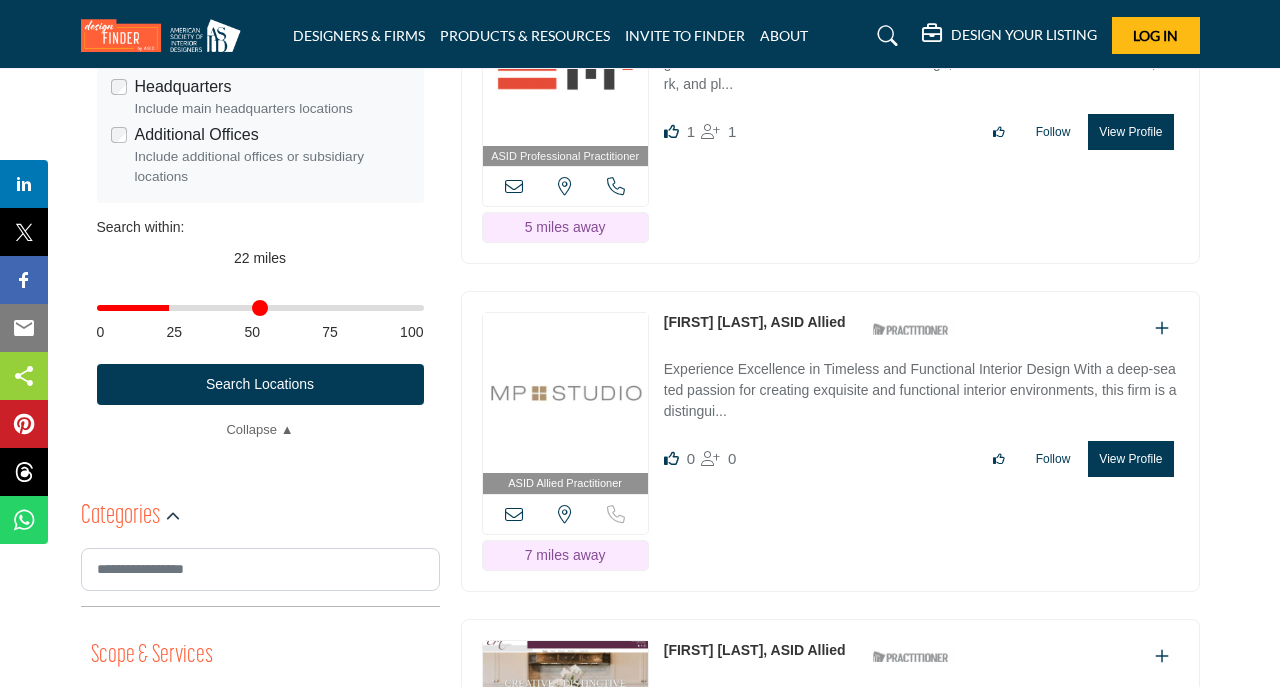 scroll, scrollTop: 717, scrollLeft: 0, axis: vertical 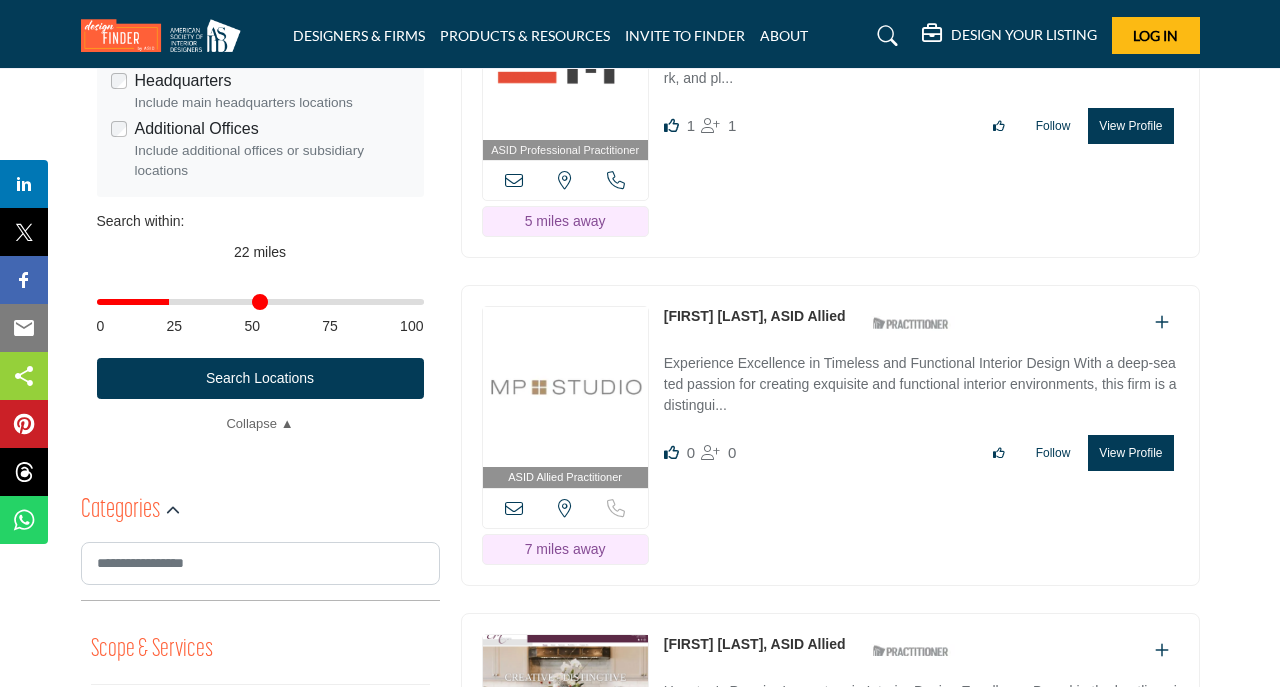 click on "View Profile" at bounding box center [1130, 453] 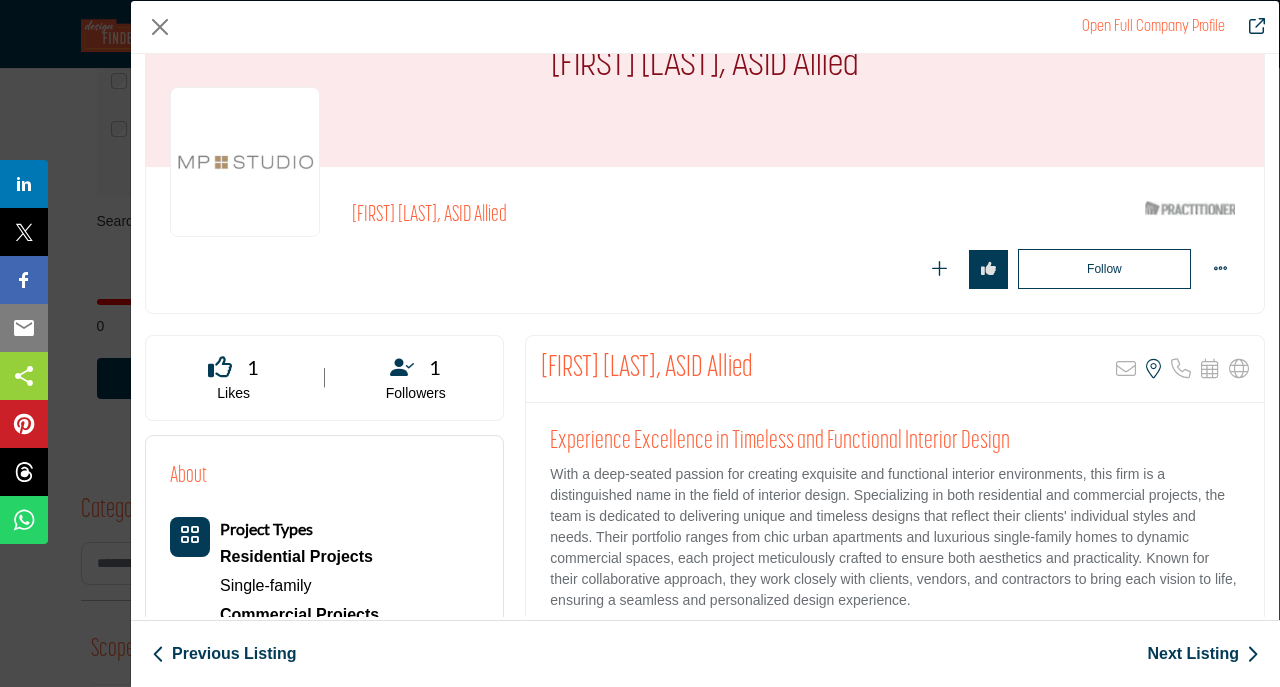 scroll, scrollTop: 0, scrollLeft: 0, axis: both 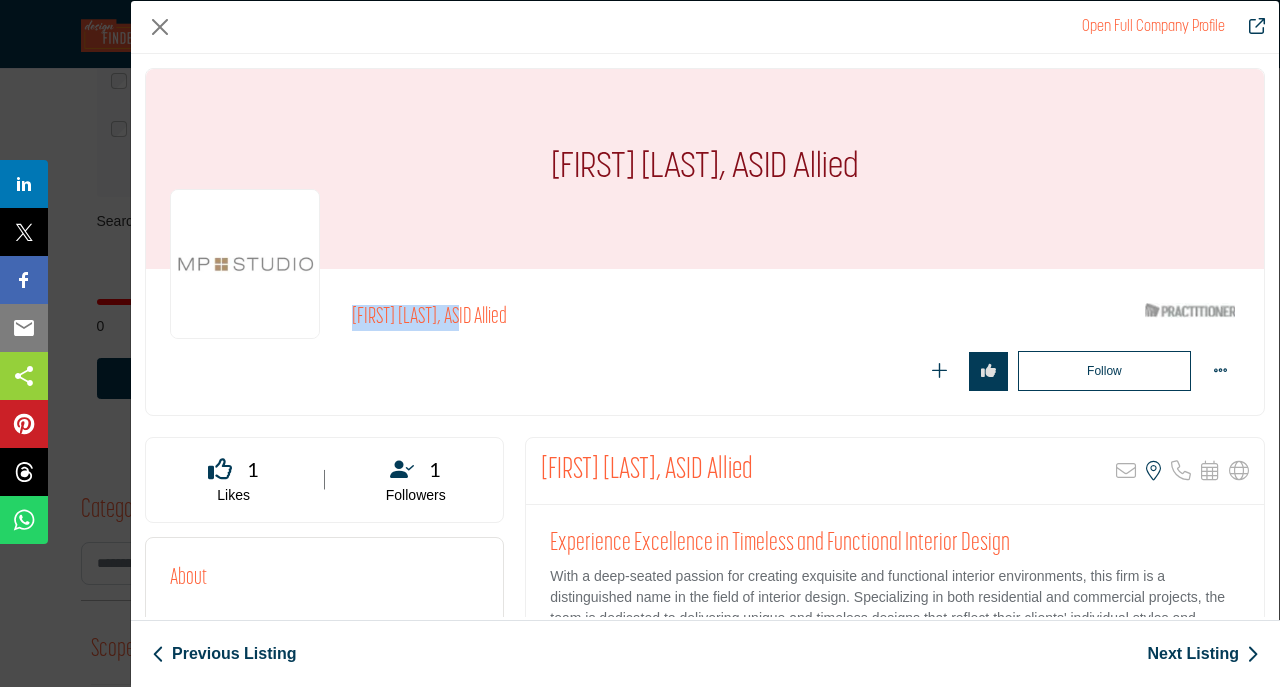drag, startPoint x: 474, startPoint y: 317, endPoint x: 349, endPoint y: 313, distance: 125.06398 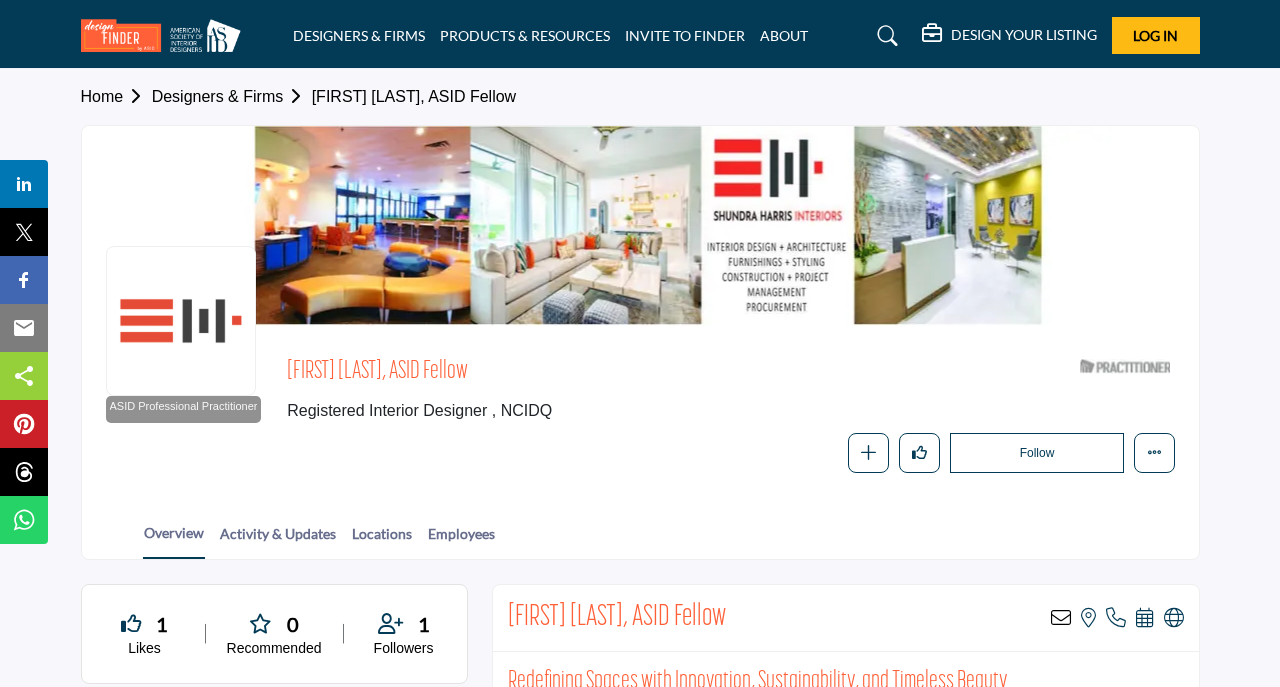 scroll, scrollTop: 0, scrollLeft: 0, axis: both 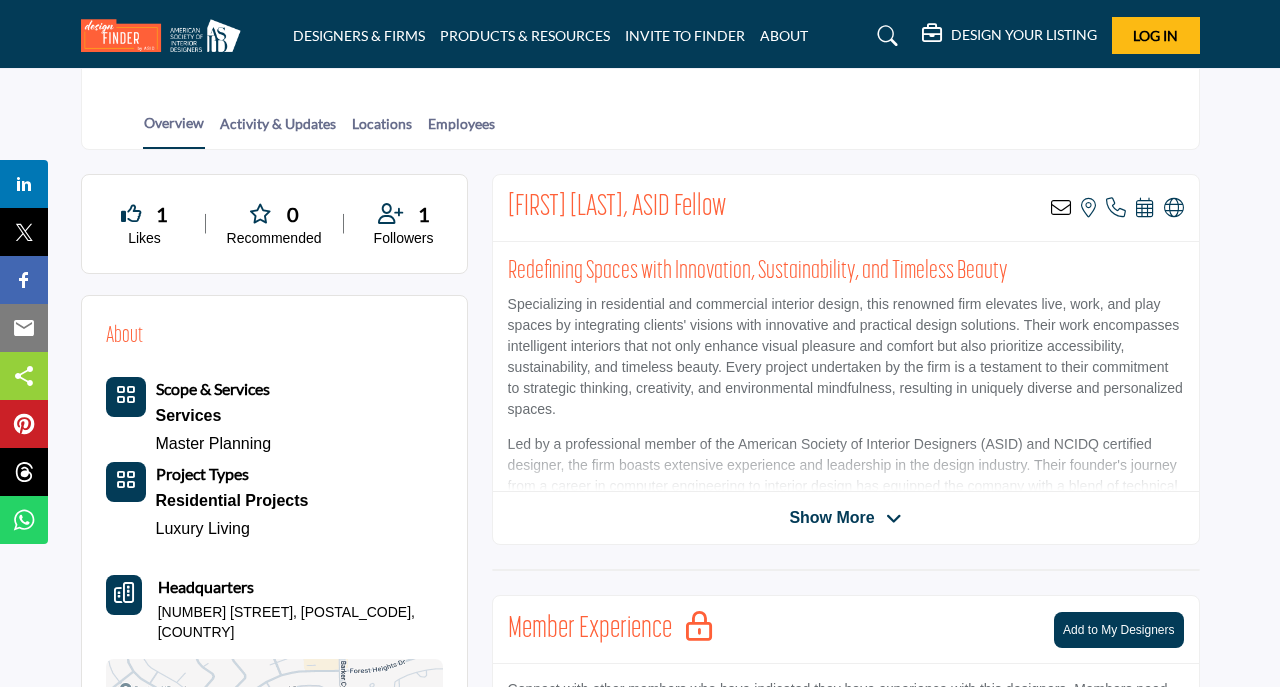 click on "Show More" at bounding box center [845, 518] 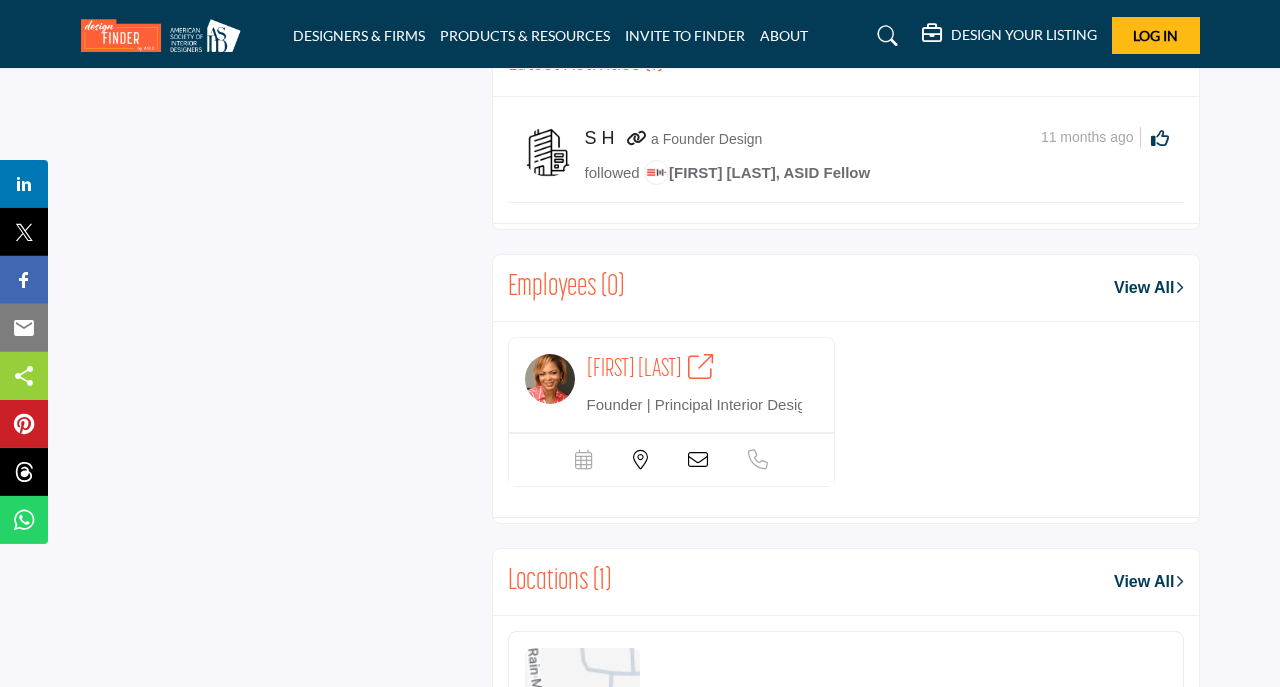 scroll, scrollTop: 1404, scrollLeft: 0, axis: vertical 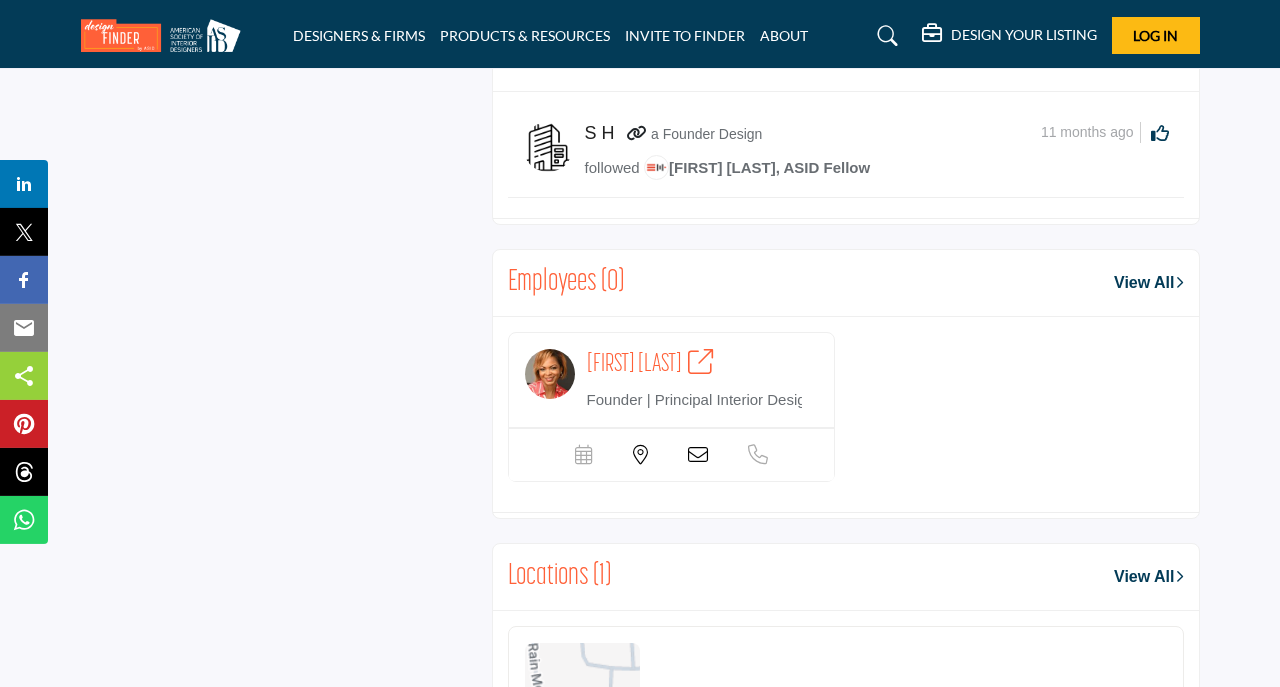 click on "[FIRST] [LAST]" at bounding box center (634, 364) 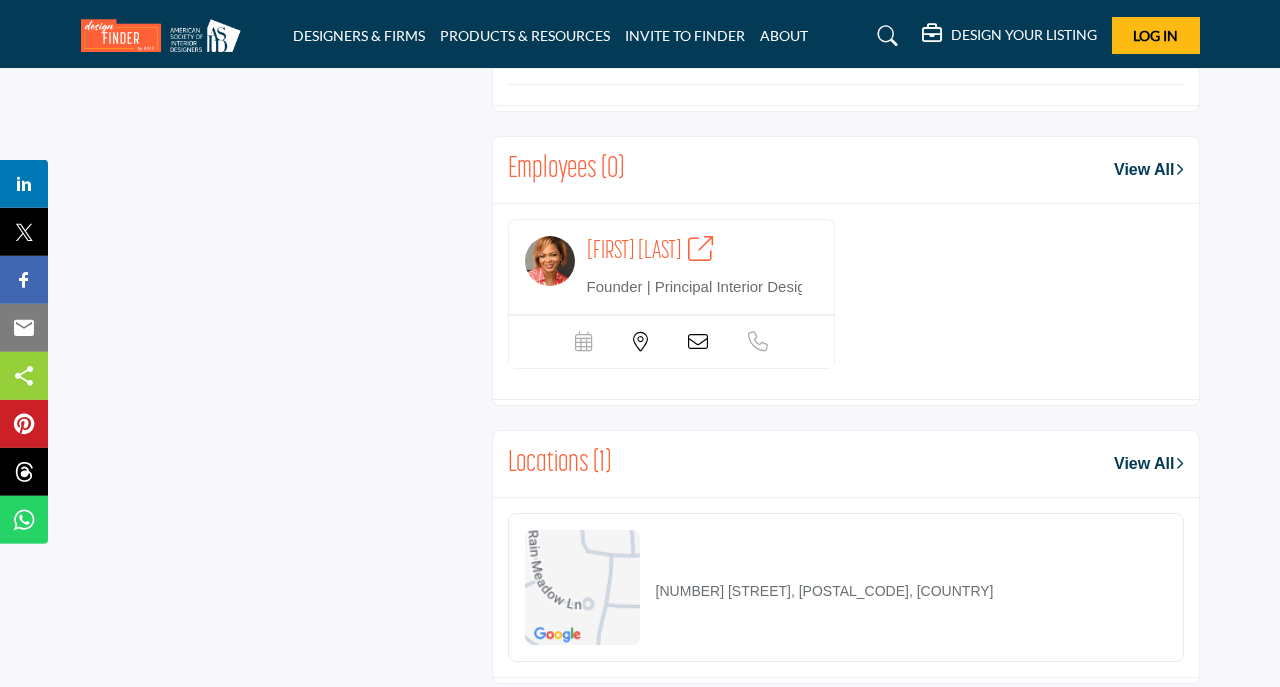 scroll, scrollTop: 1497, scrollLeft: 0, axis: vertical 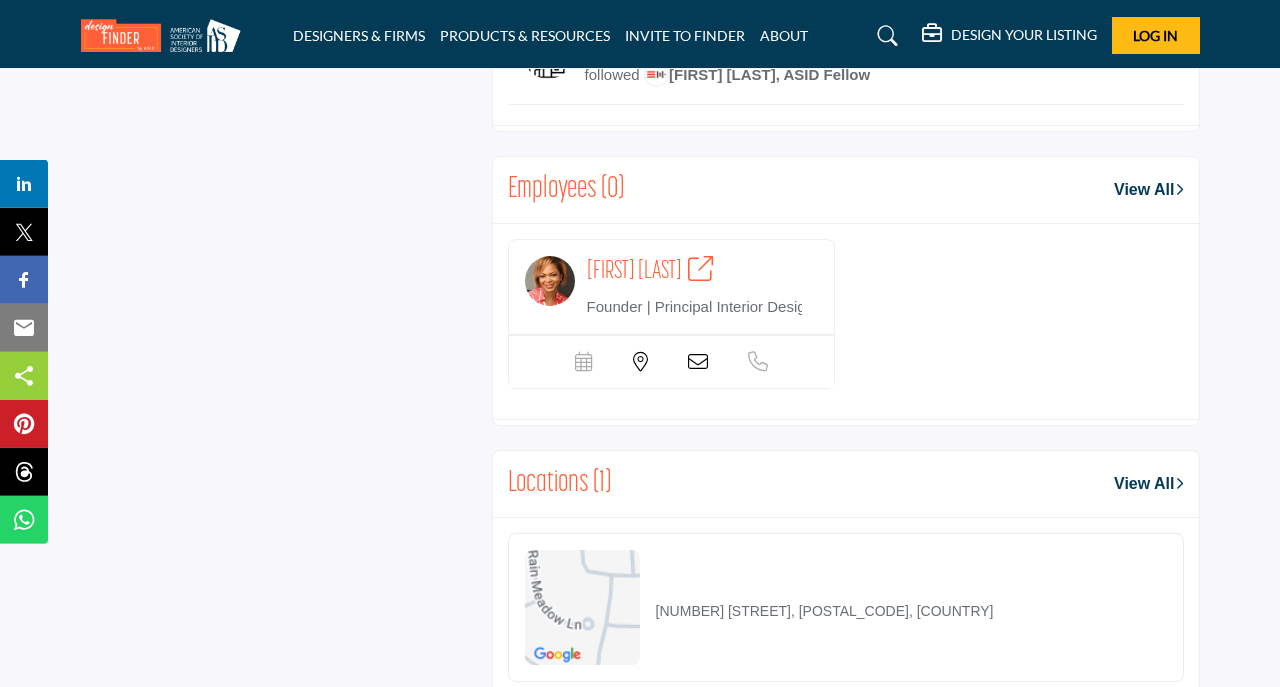 click at bounding box center [698, 362] 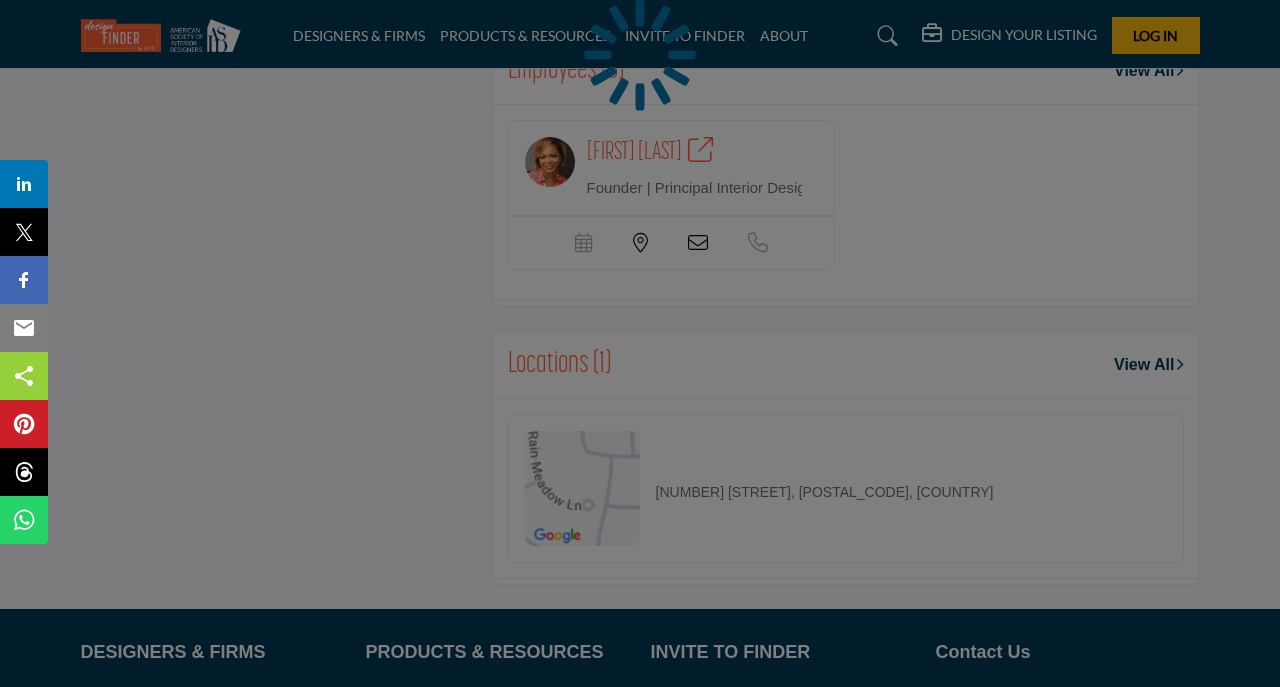 scroll, scrollTop: 1498, scrollLeft: 0, axis: vertical 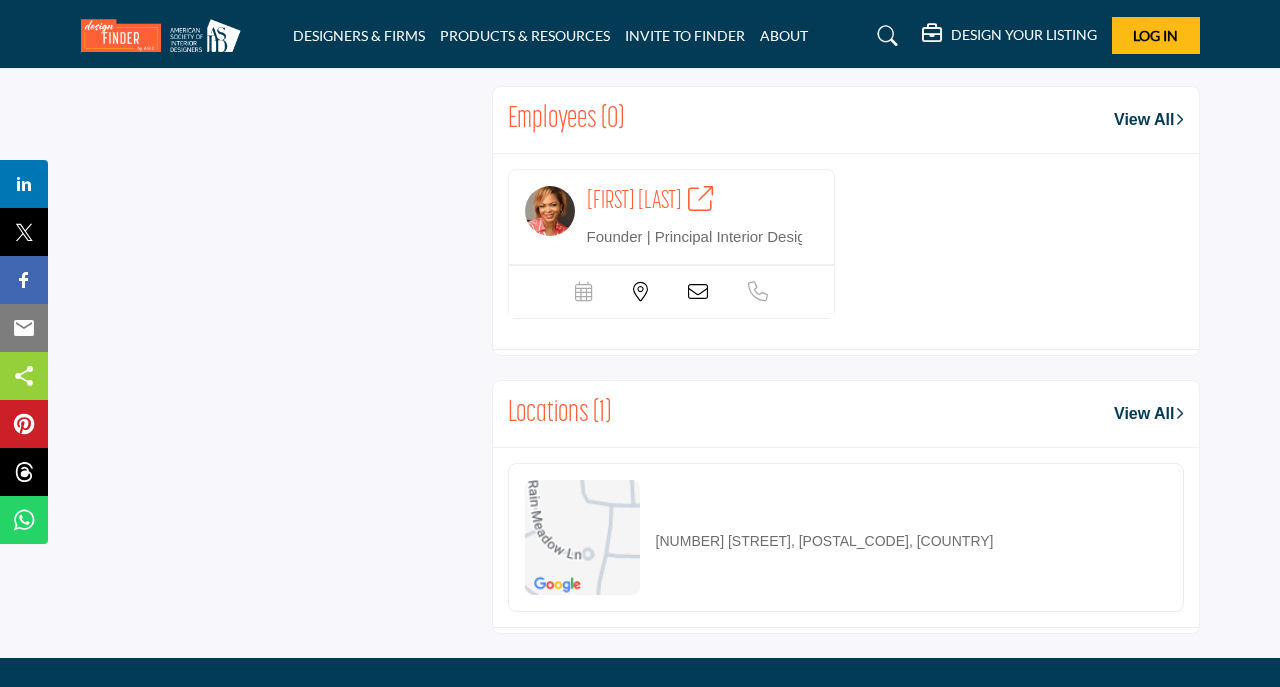 click at bounding box center (698, 292) 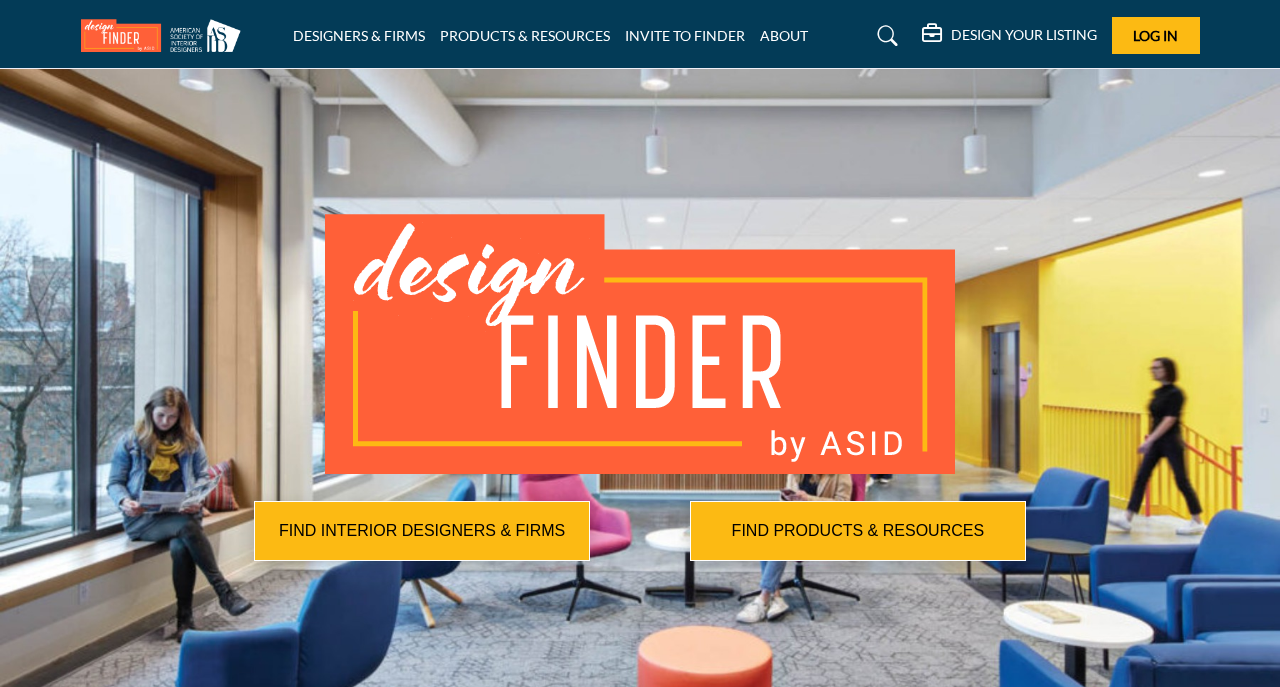 scroll, scrollTop: 0, scrollLeft: 0, axis: both 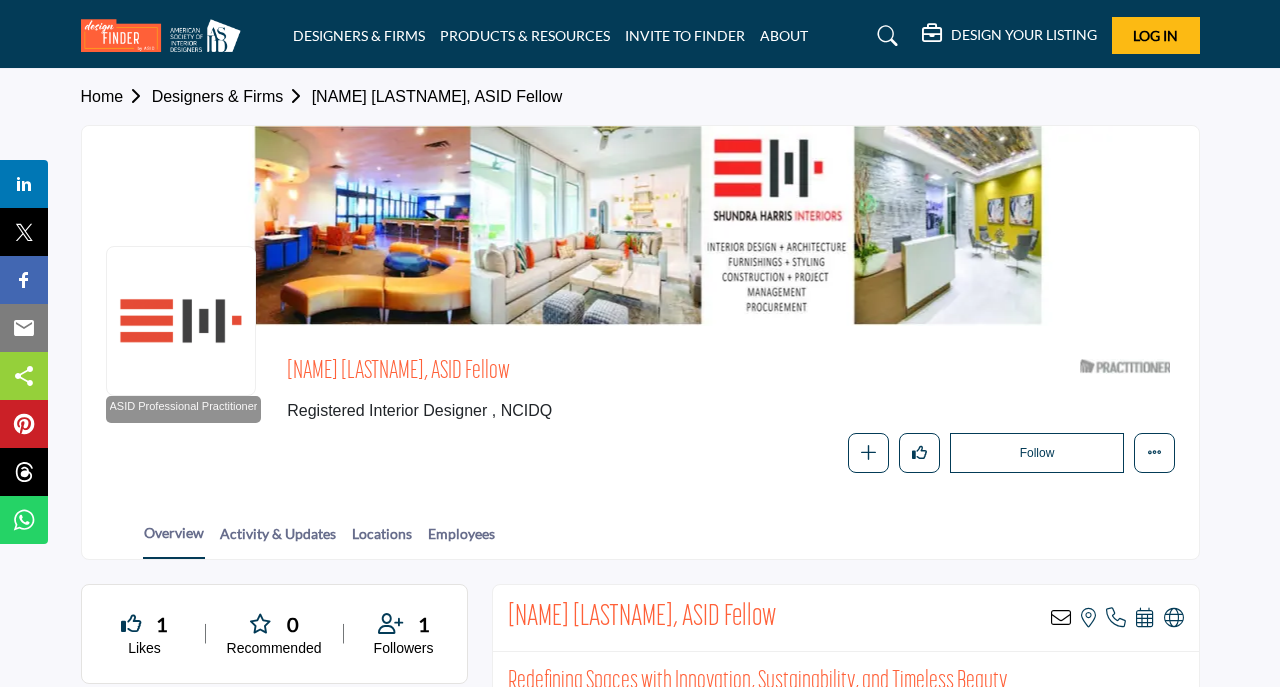 drag, startPoint x: 427, startPoint y: 369, endPoint x: 292, endPoint y: 353, distance: 135.94484 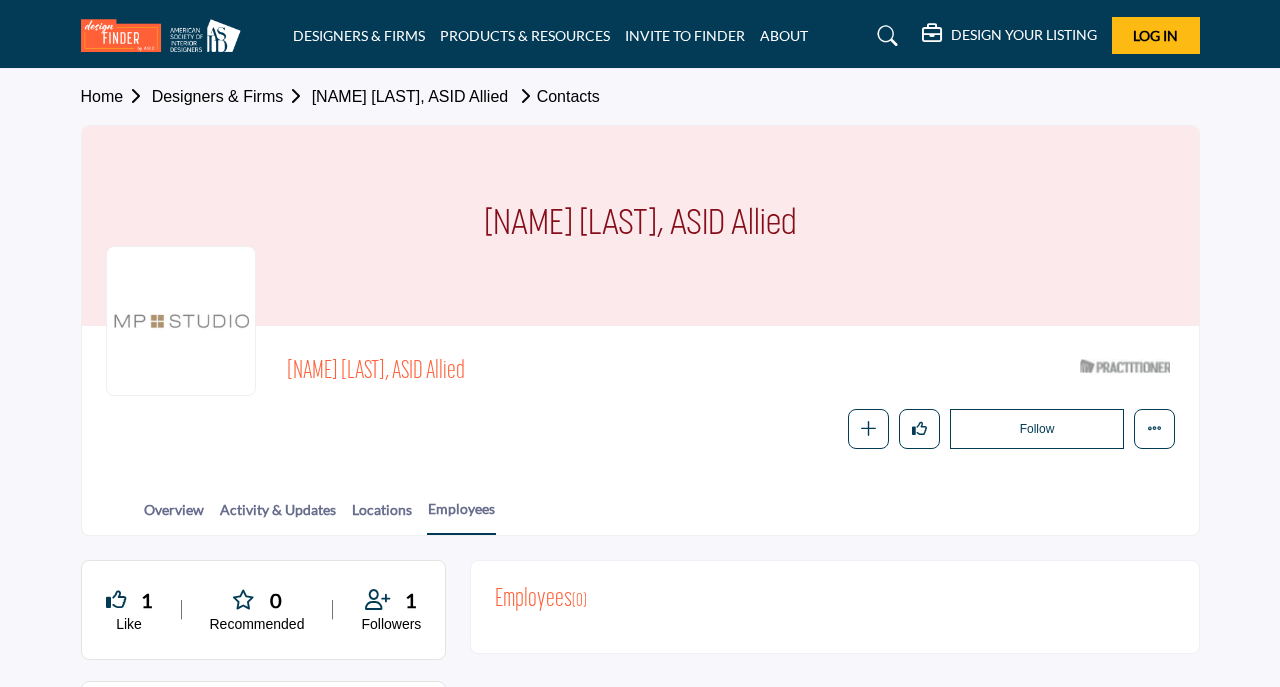 scroll, scrollTop: 0, scrollLeft: 0, axis: both 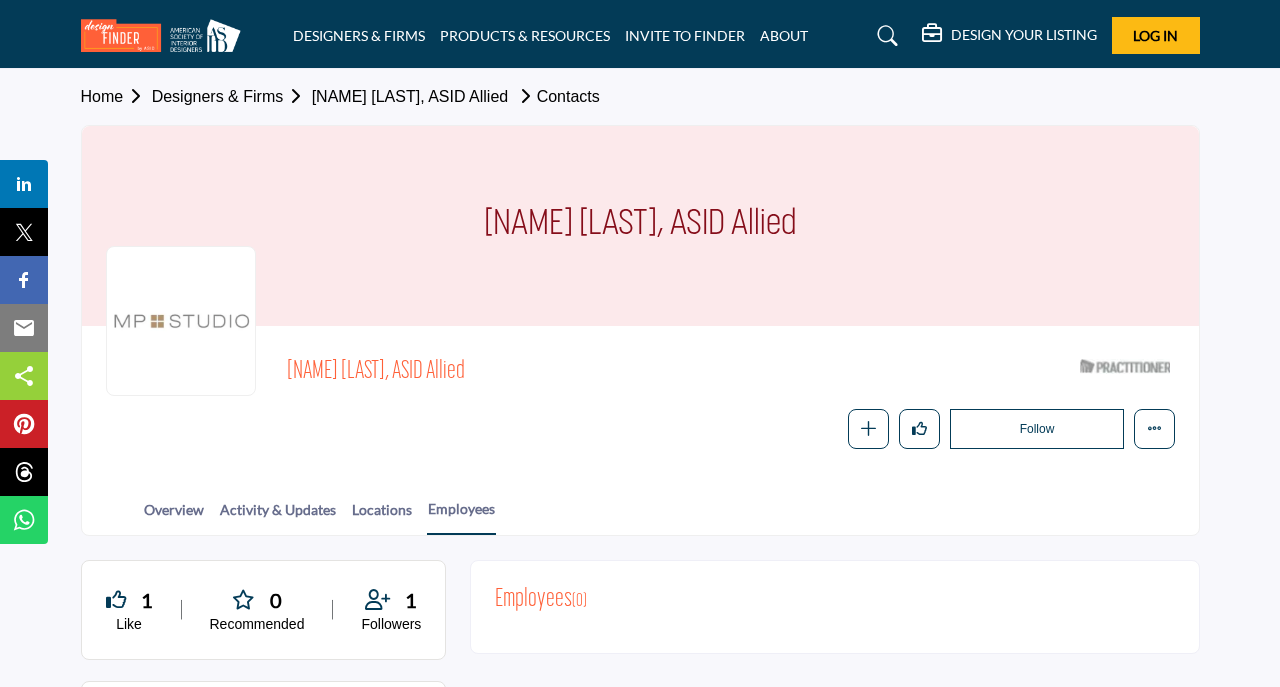 click on "Contacts" at bounding box center [556, 96] 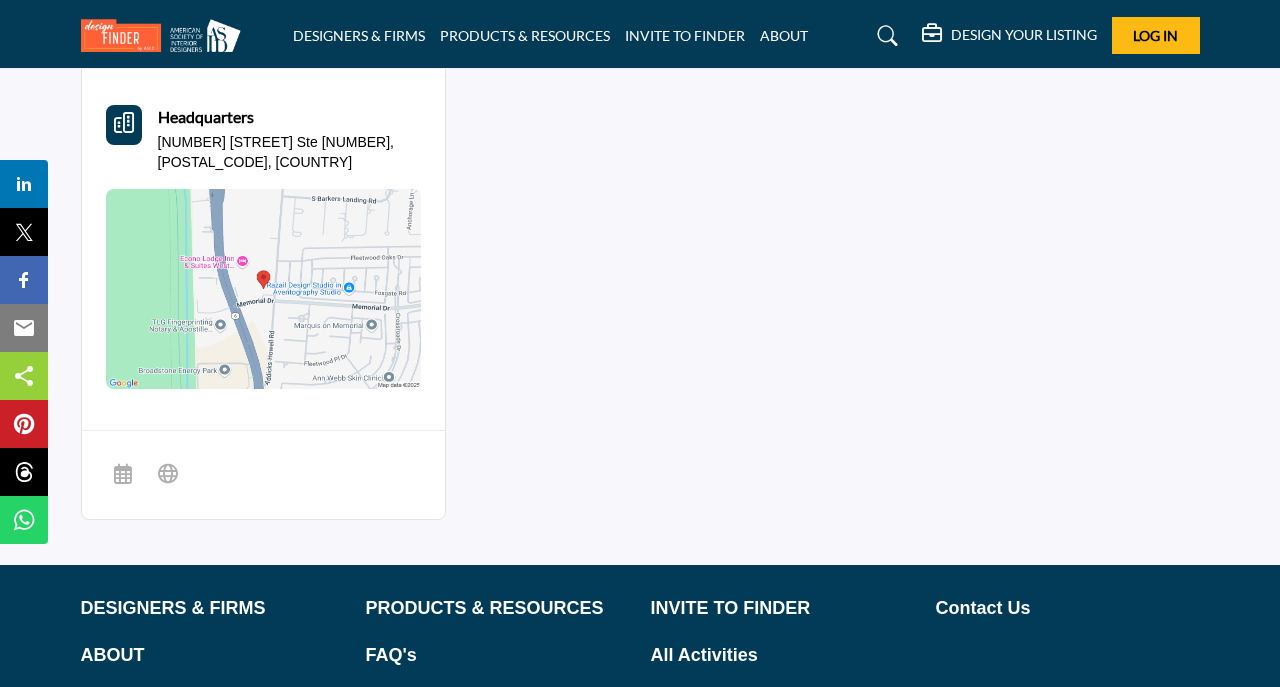 scroll, scrollTop: 828, scrollLeft: 0, axis: vertical 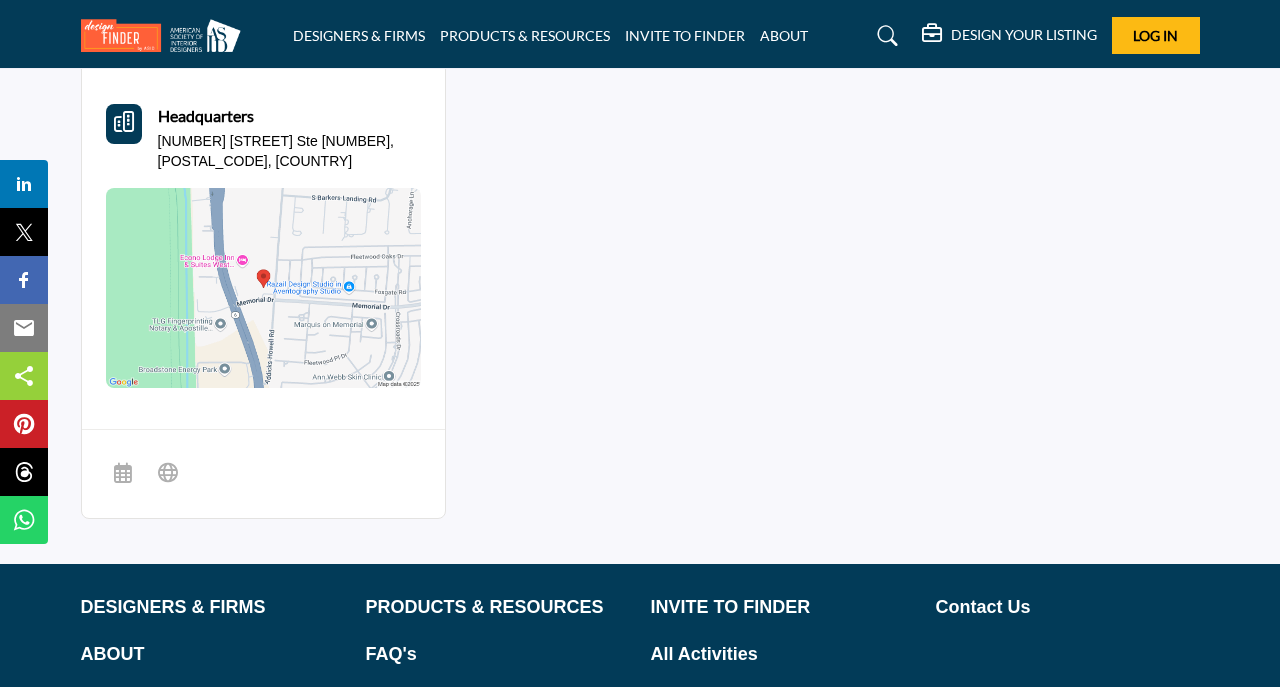 click at bounding box center (264, 288) 